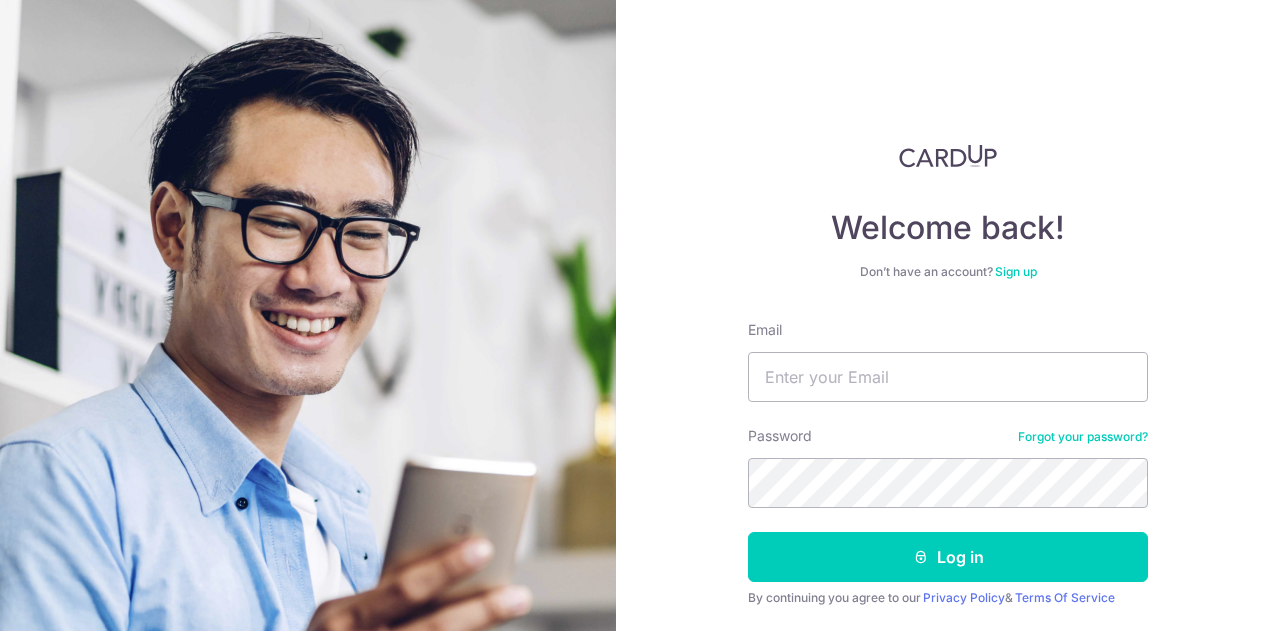 scroll, scrollTop: 0, scrollLeft: 0, axis: both 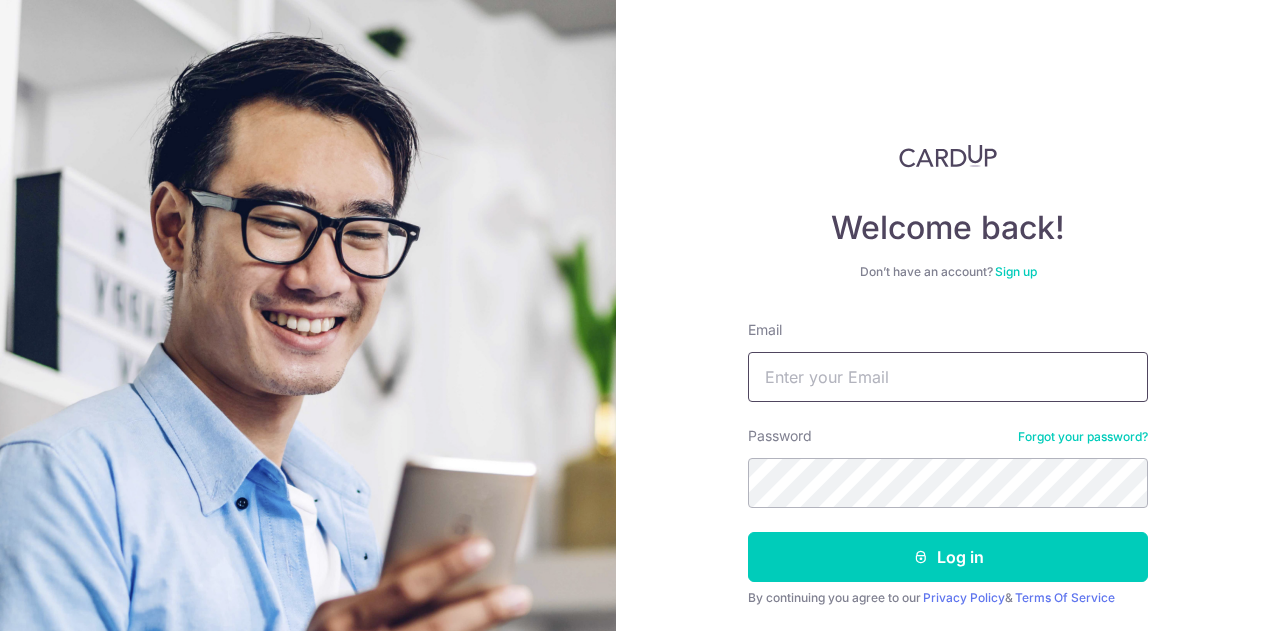 click on "Email" at bounding box center [948, 377] 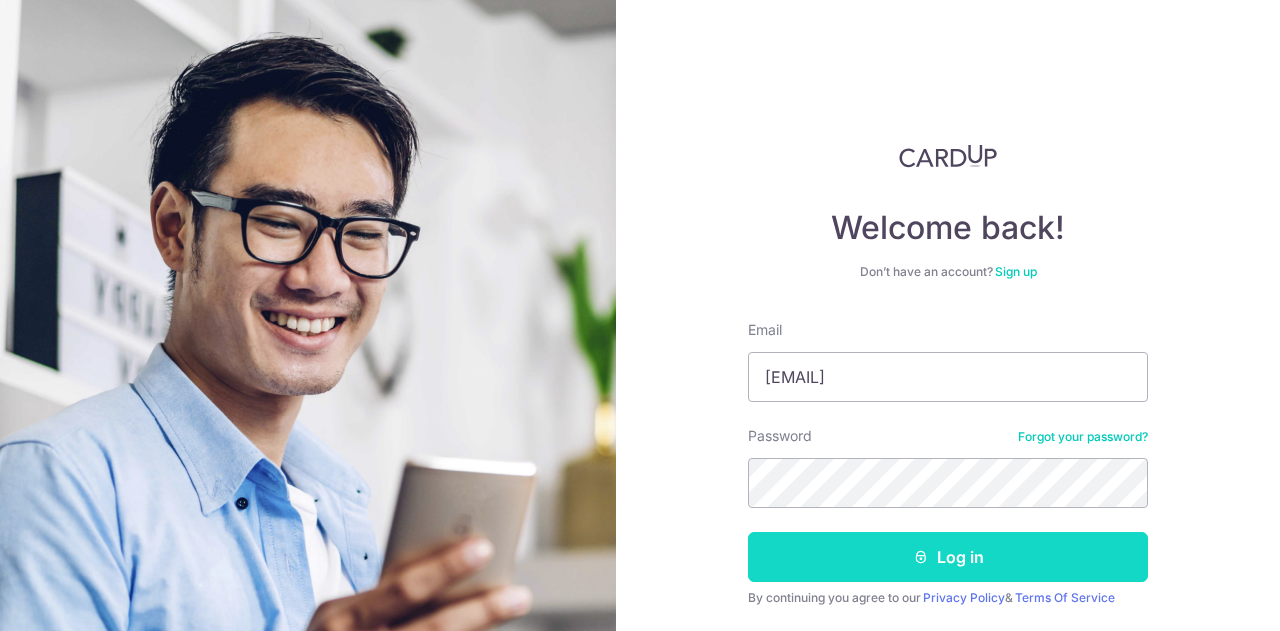 click on "Log in" at bounding box center [948, 557] 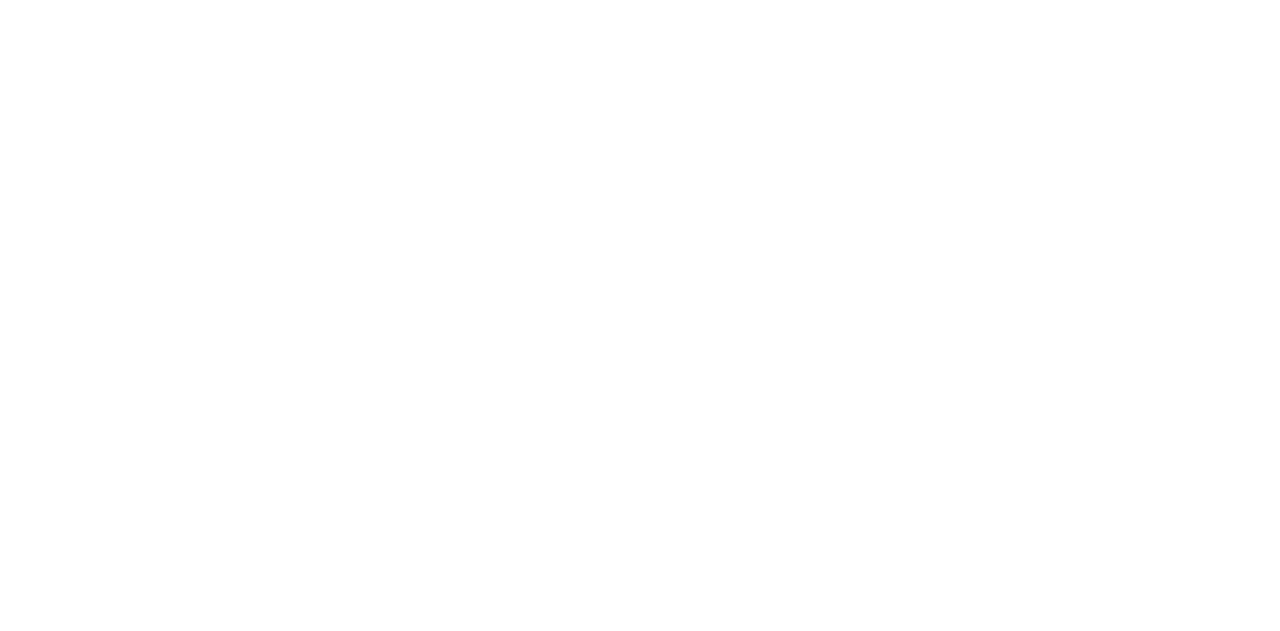 scroll, scrollTop: 0, scrollLeft: 0, axis: both 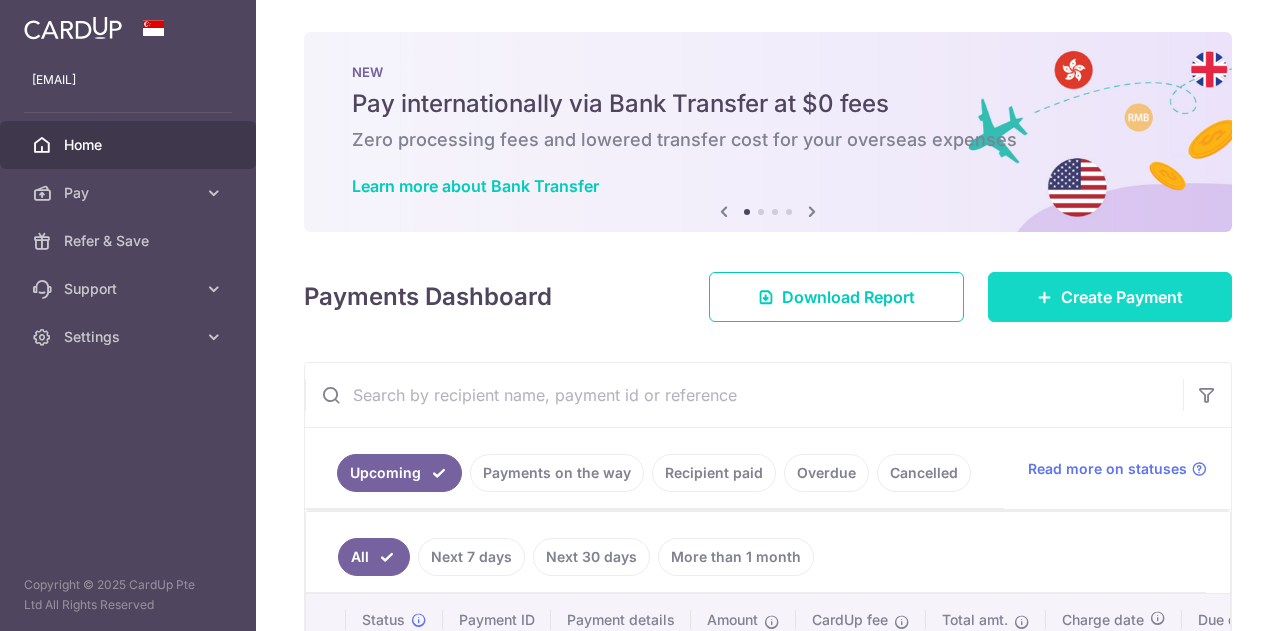 click on "Create Payment" at bounding box center [1122, 297] 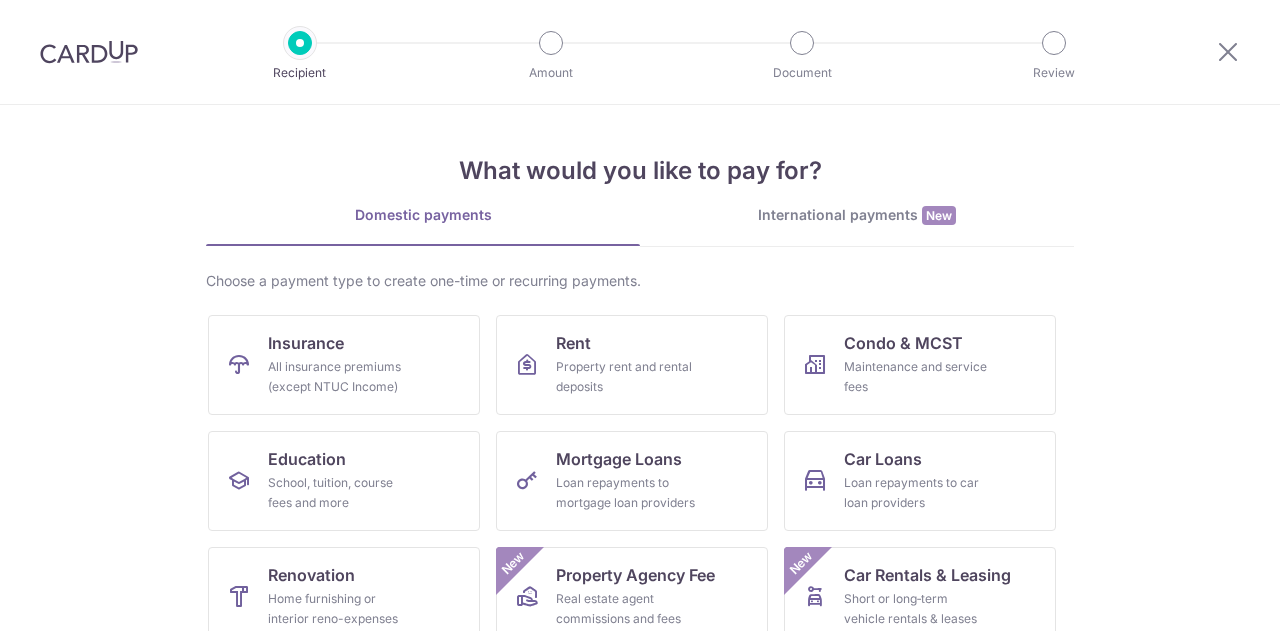scroll, scrollTop: 0, scrollLeft: 0, axis: both 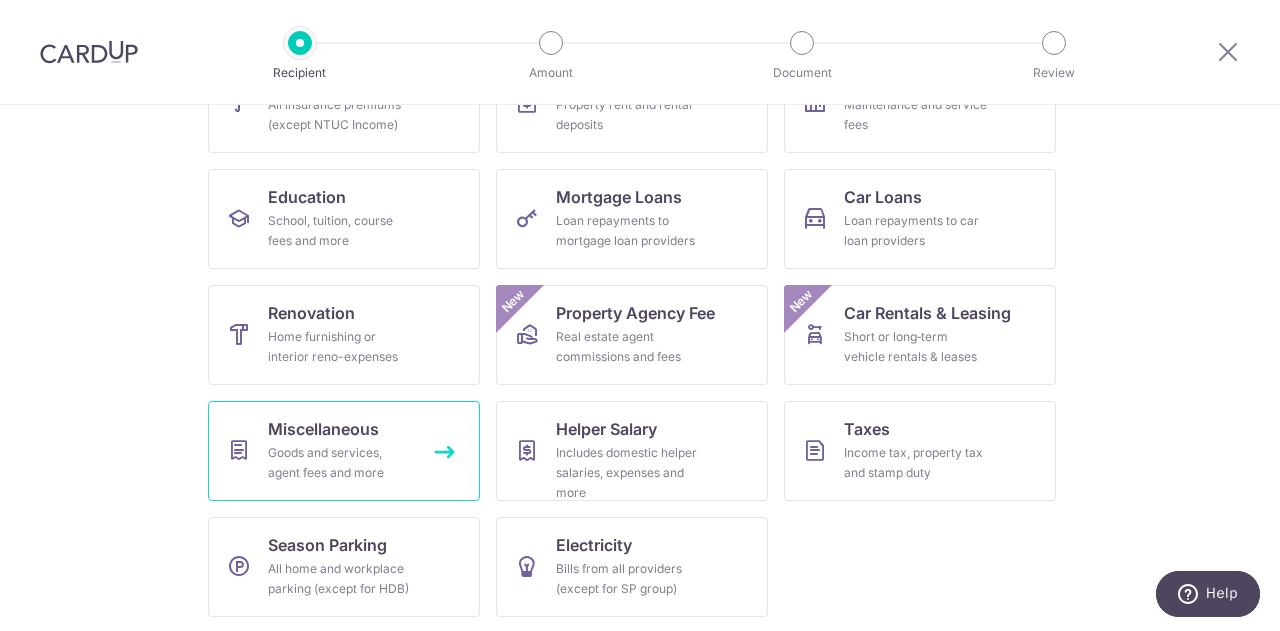click on "Goods and services, agent fees and more" at bounding box center [340, 463] 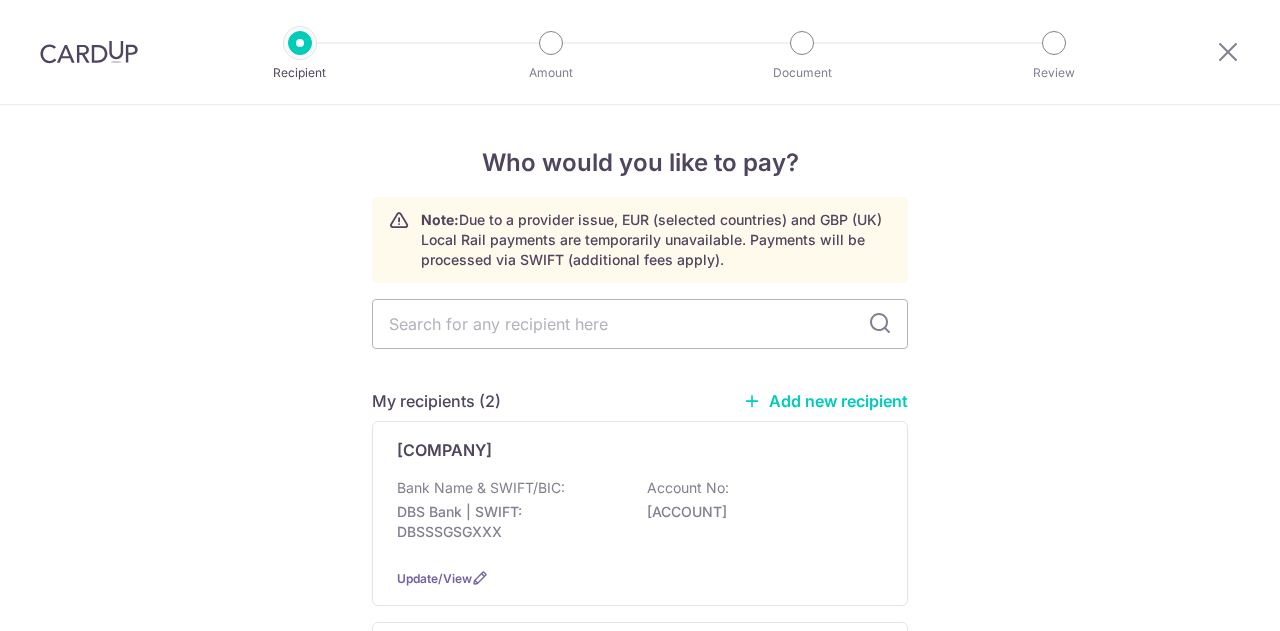 scroll, scrollTop: 0, scrollLeft: 0, axis: both 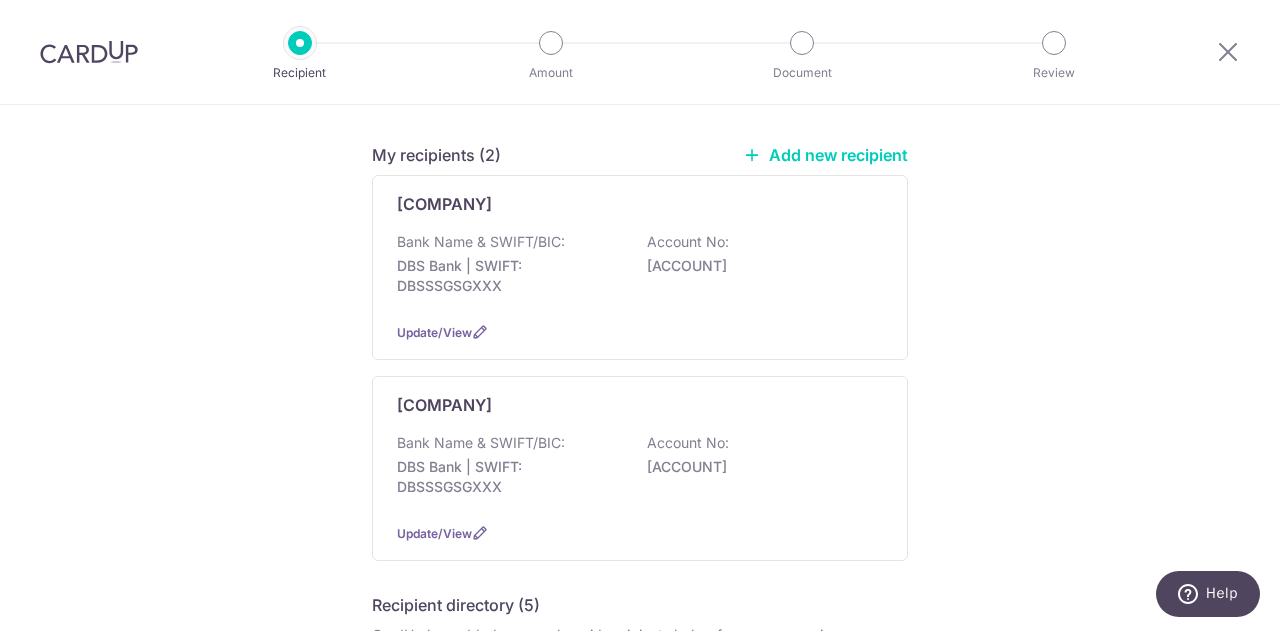 click on "Who would you like to pay?
Note:  Due to a provider issue, EUR (selected countries) and GBP (UK) Local Rail payments are temporarily unavailable. Payments will be processed via SWIFT (additional fees apply).
My recipients (2)
Add new recipient
[COMPANY]
Bank Name & SWIFT/BIC:
[BANK] | SWIFT: [SWIFT]
Account No:
[ACCOUNT]
Update/View
[COMPANY]" at bounding box center [640, 822] 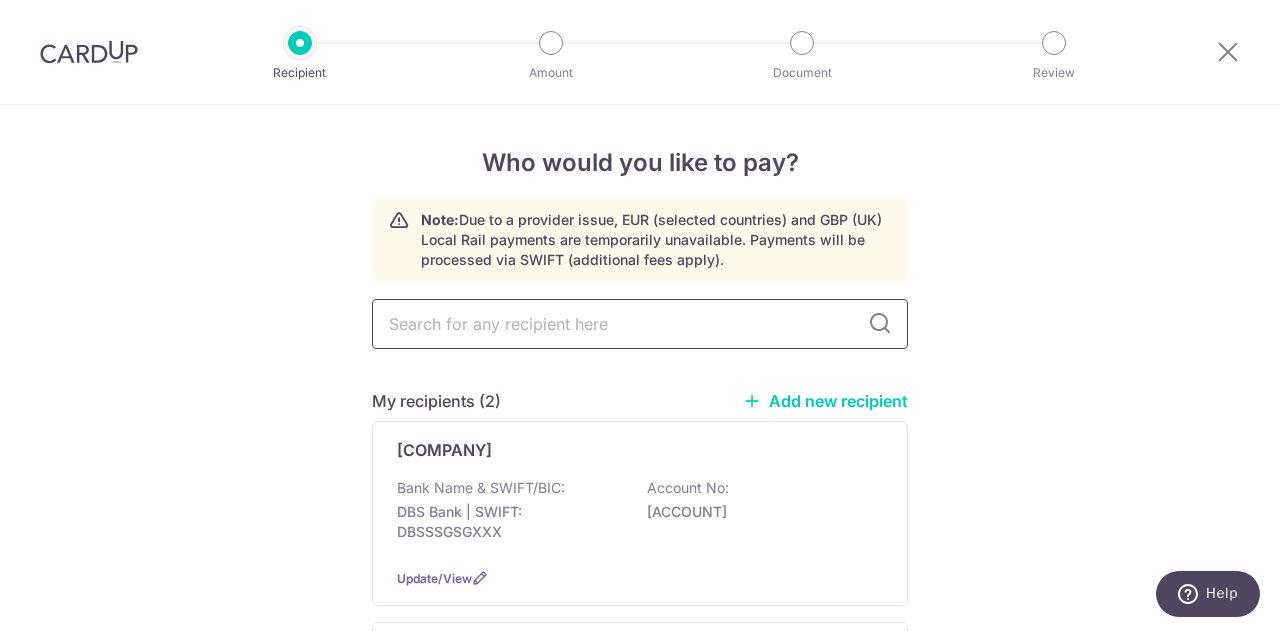 click at bounding box center (640, 324) 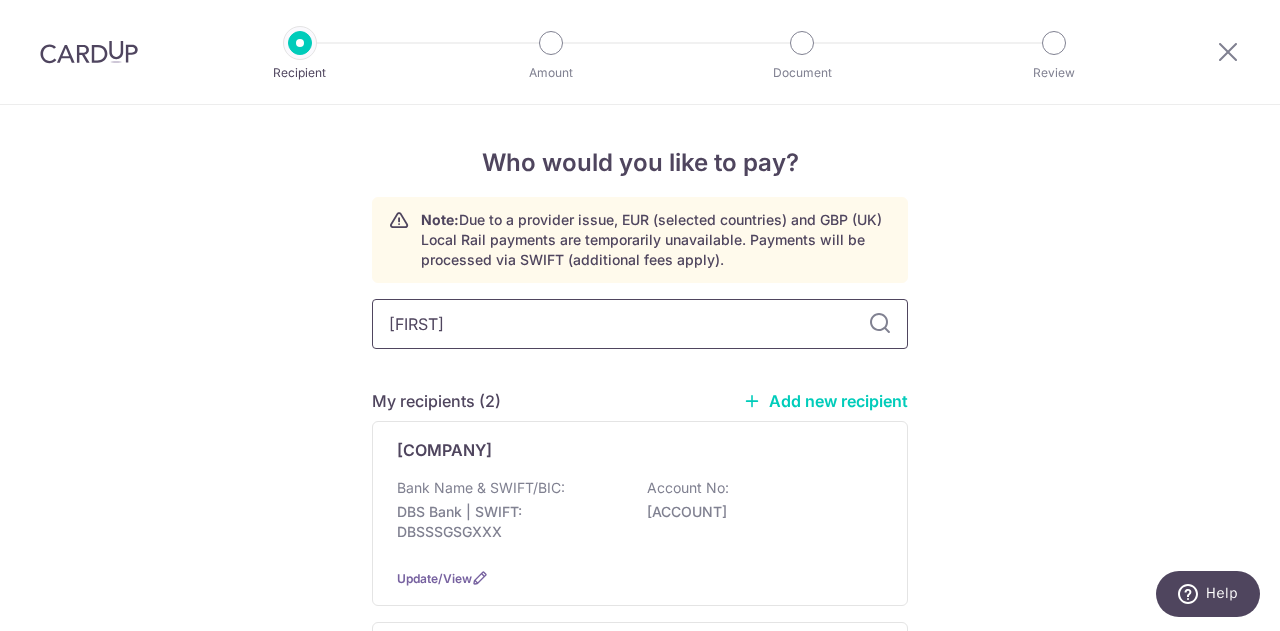 type on "[FIRST]" 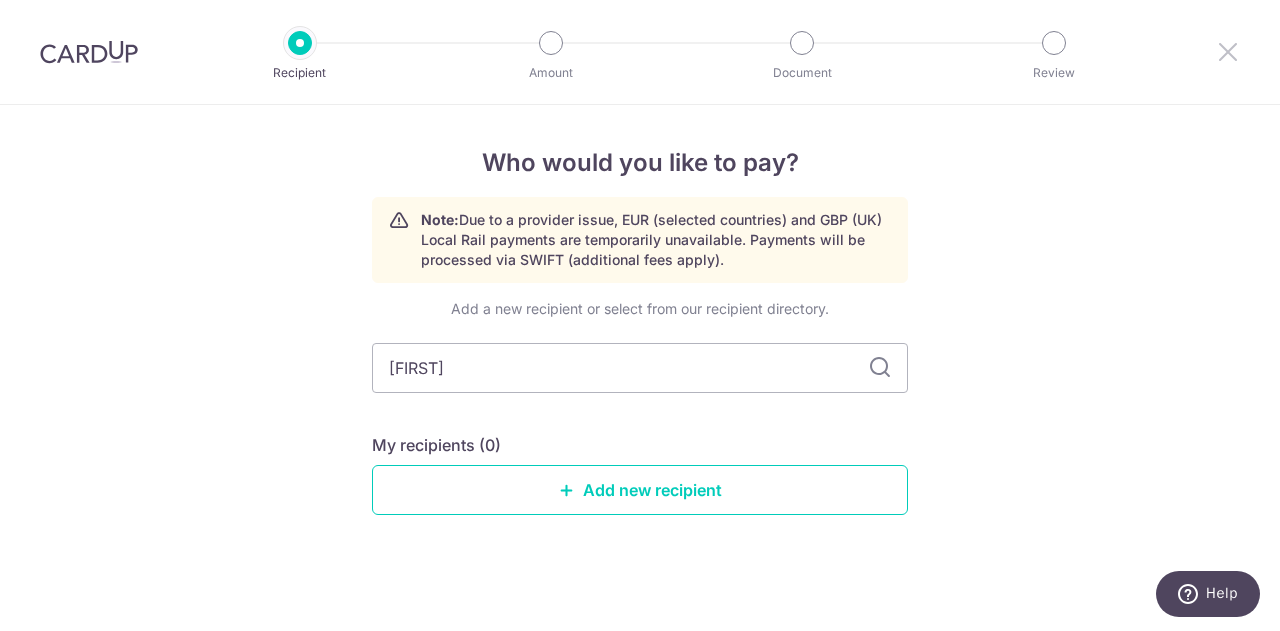 click at bounding box center (1228, 51) 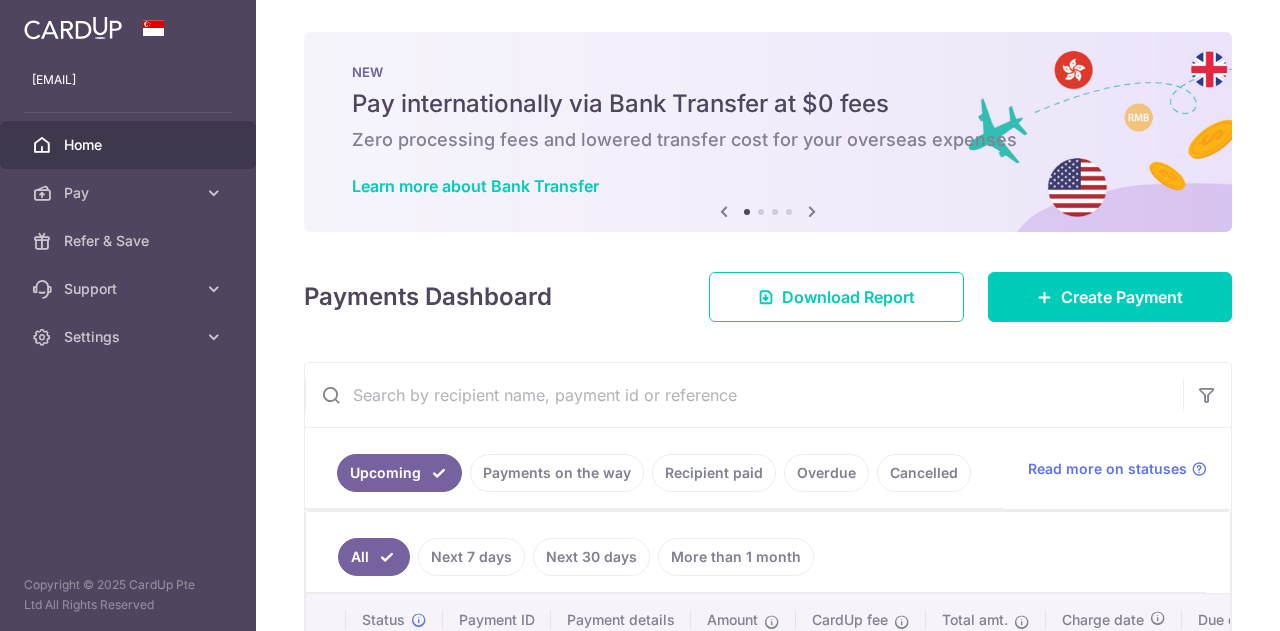 scroll, scrollTop: 0, scrollLeft: 0, axis: both 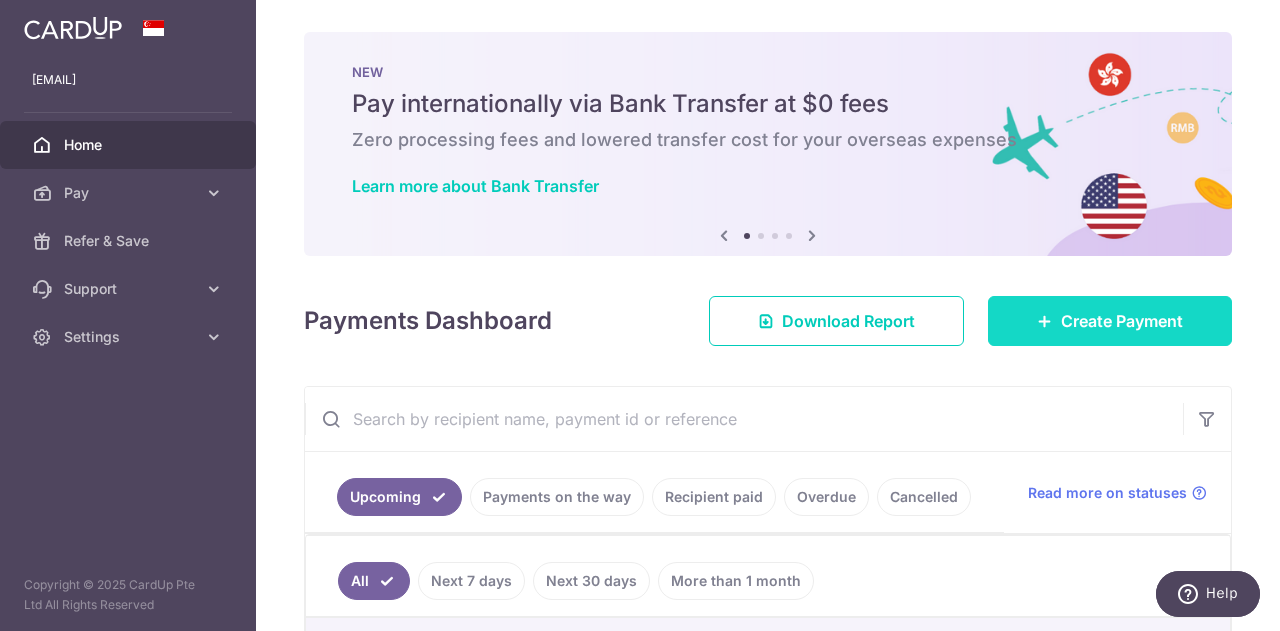 click on "Create Payment" at bounding box center [1122, 321] 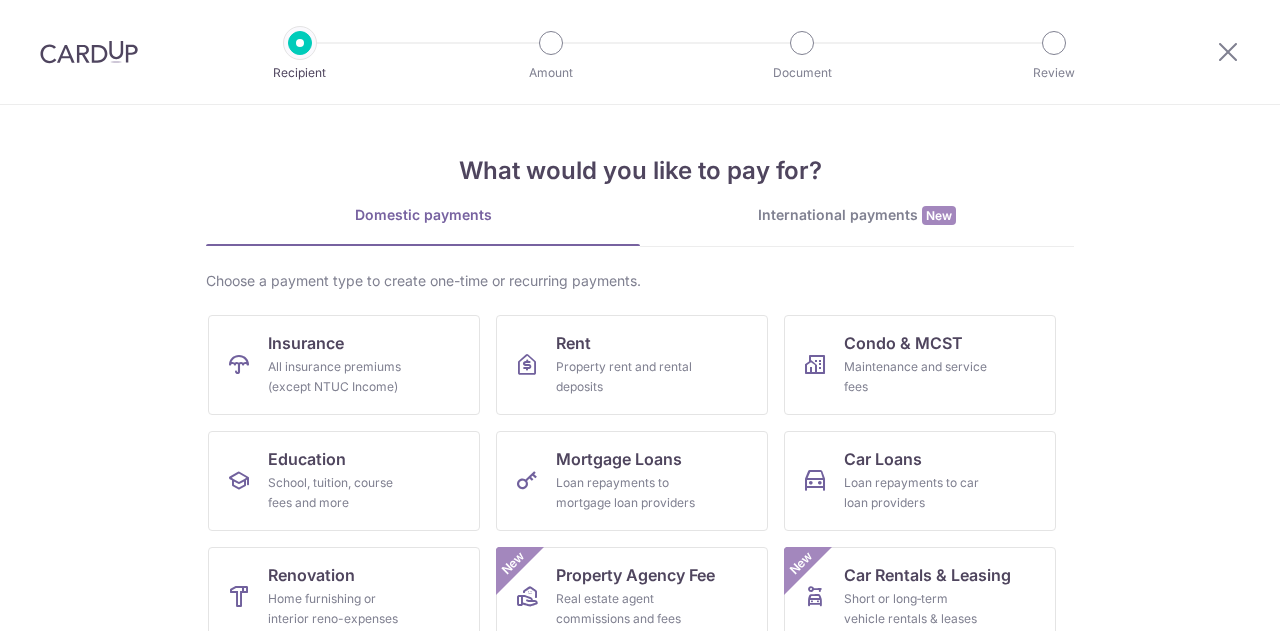 scroll, scrollTop: 0, scrollLeft: 0, axis: both 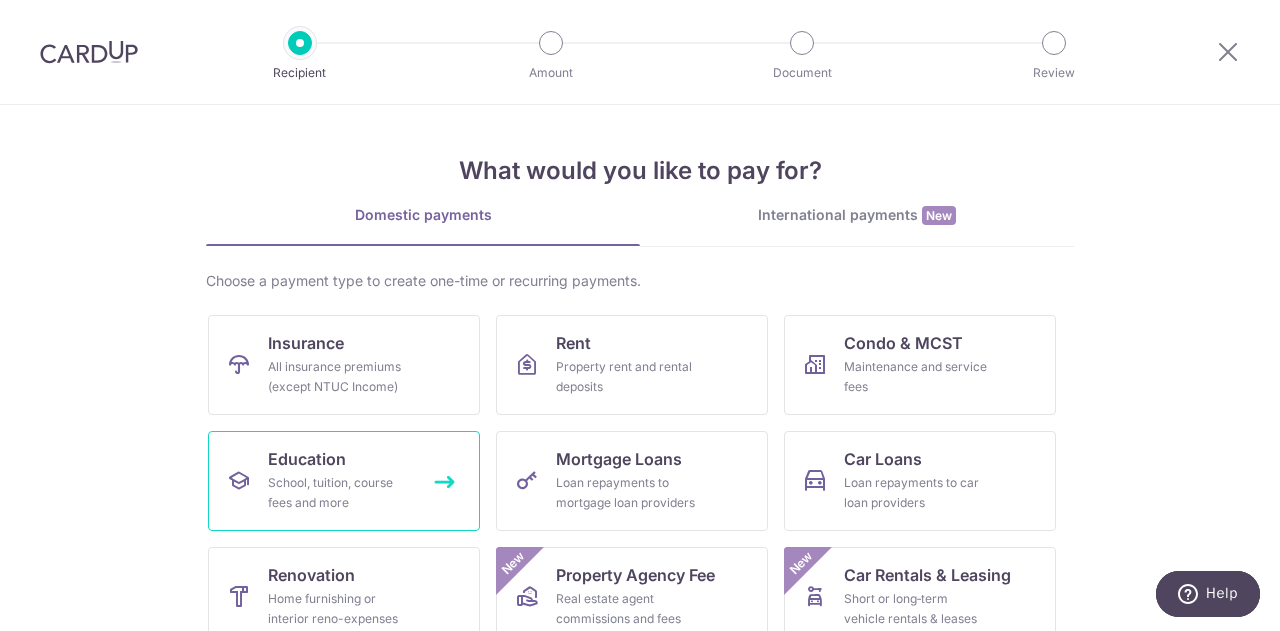 click on "Education School, tuition, course fees and more" at bounding box center [344, 481] 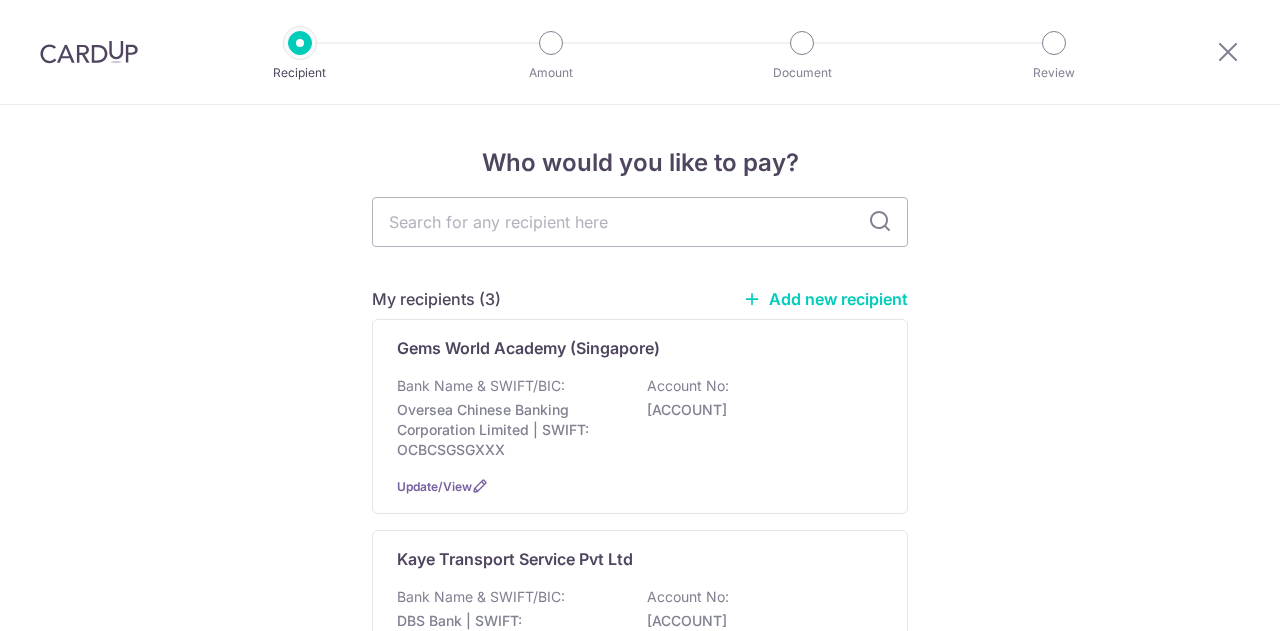scroll, scrollTop: 0, scrollLeft: 0, axis: both 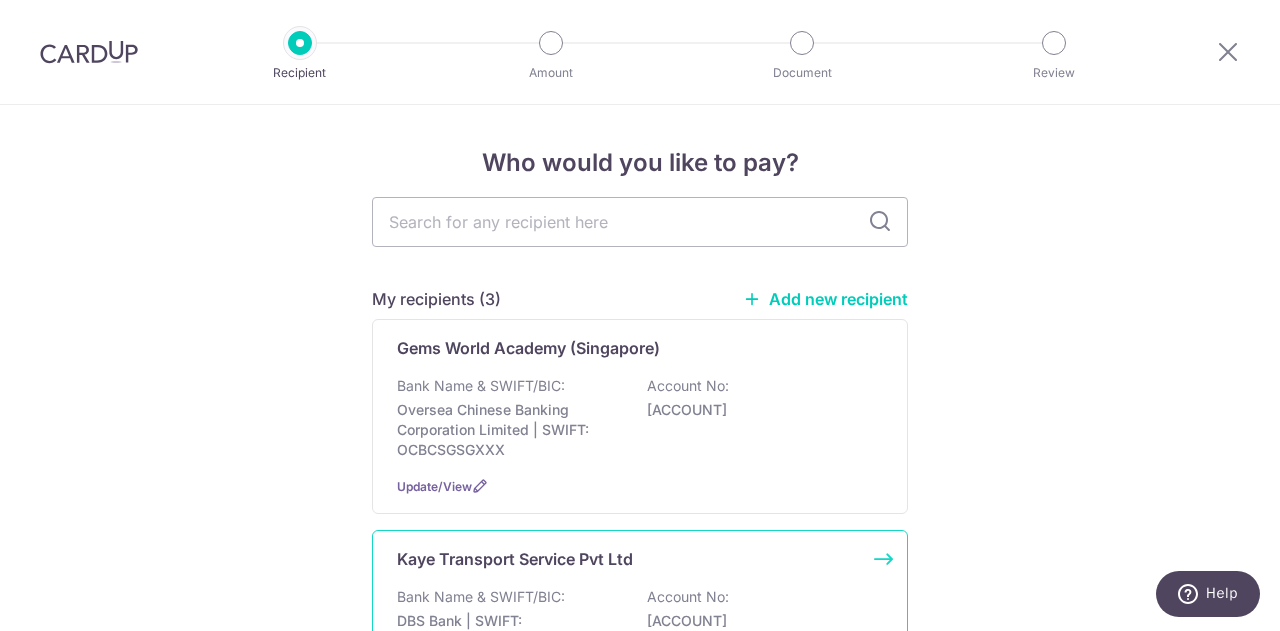 click on "Kaye Transport Service Pvt Ltd
Bank Name & SWIFT/BIC:
DBS Bank | SWIFT: DBSSSGSGXXX
Account No:
0720320972
Update/View" at bounding box center [640, 622] 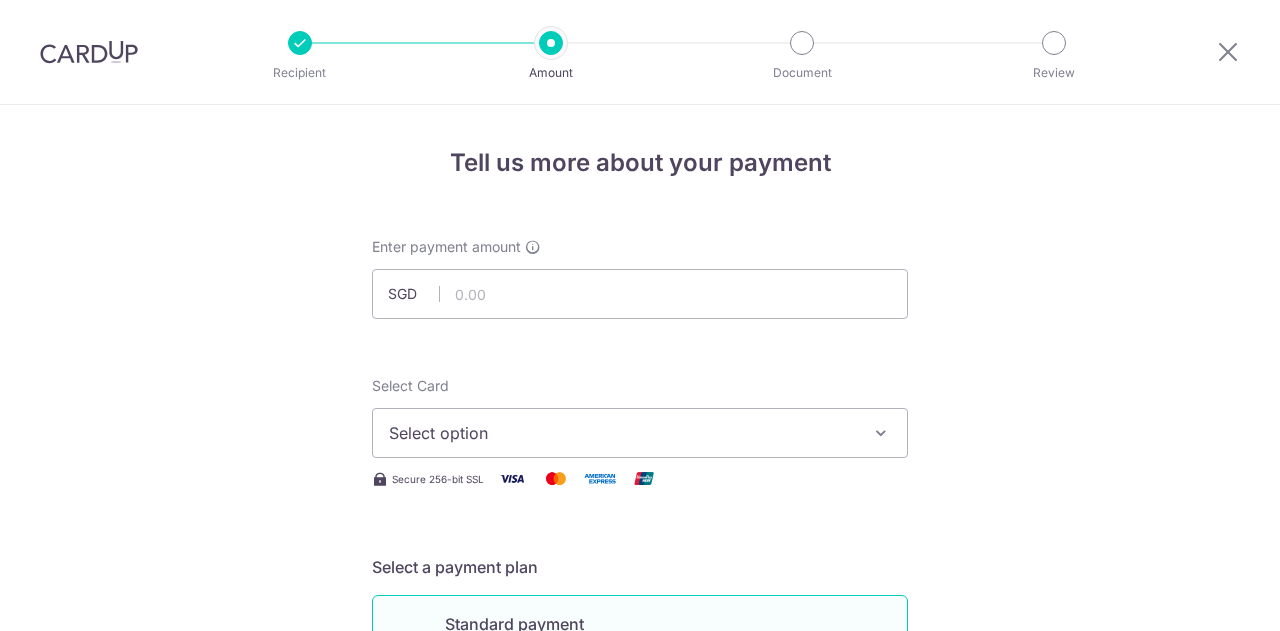 scroll, scrollTop: 0, scrollLeft: 0, axis: both 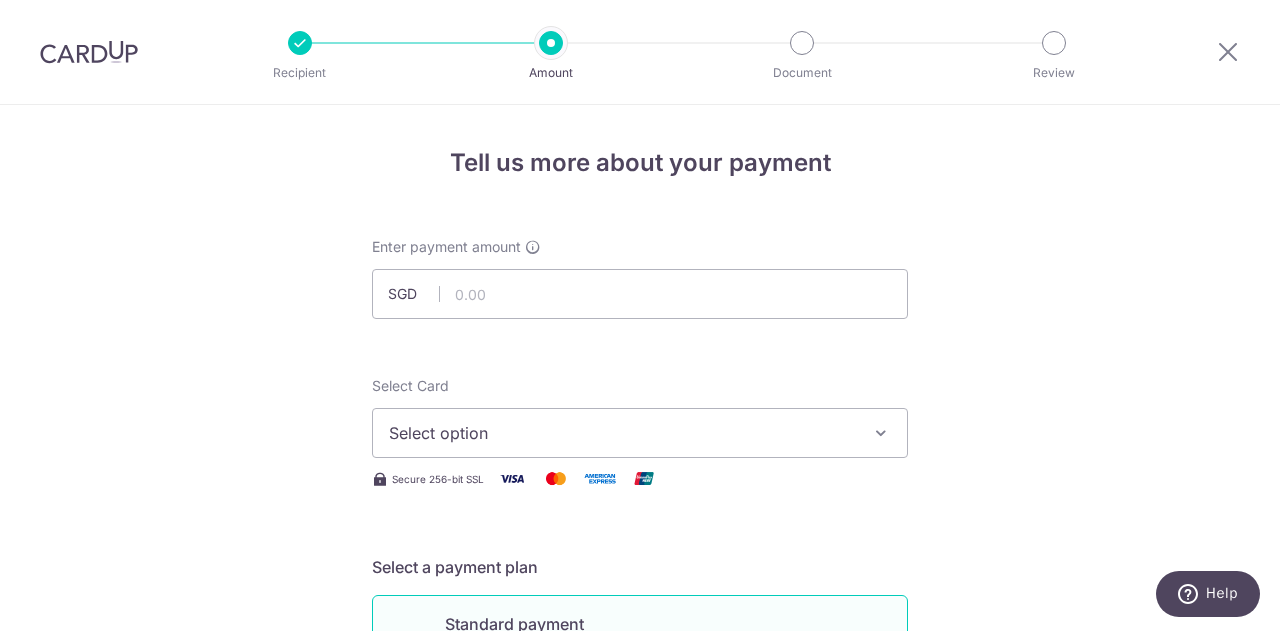 click on "Select option" at bounding box center (622, 433) 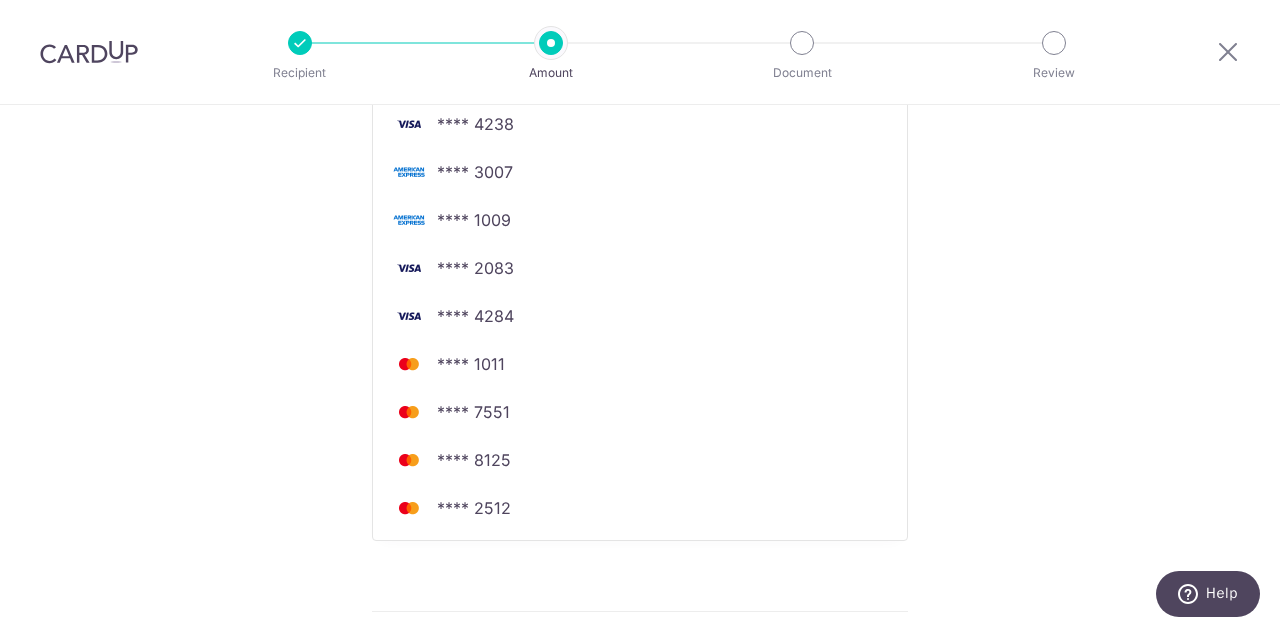 scroll, scrollTop: 598, scrollLeft: 0, axis: vertical 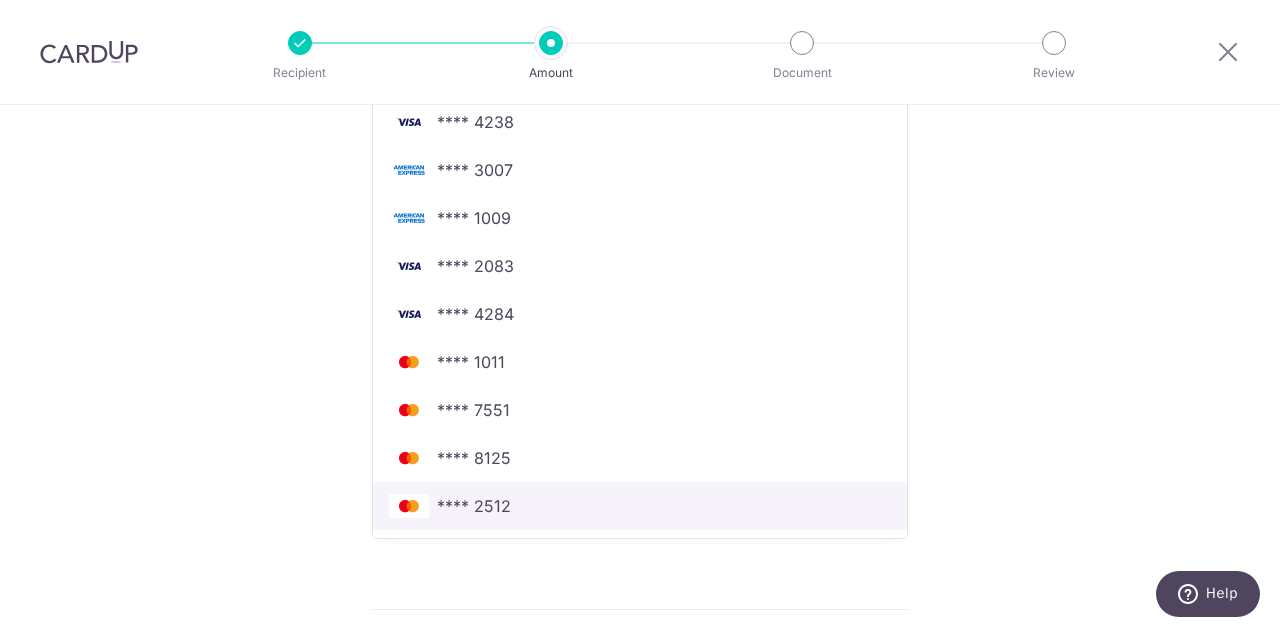 click on "**** 2512" at bounding box center (474, 506) 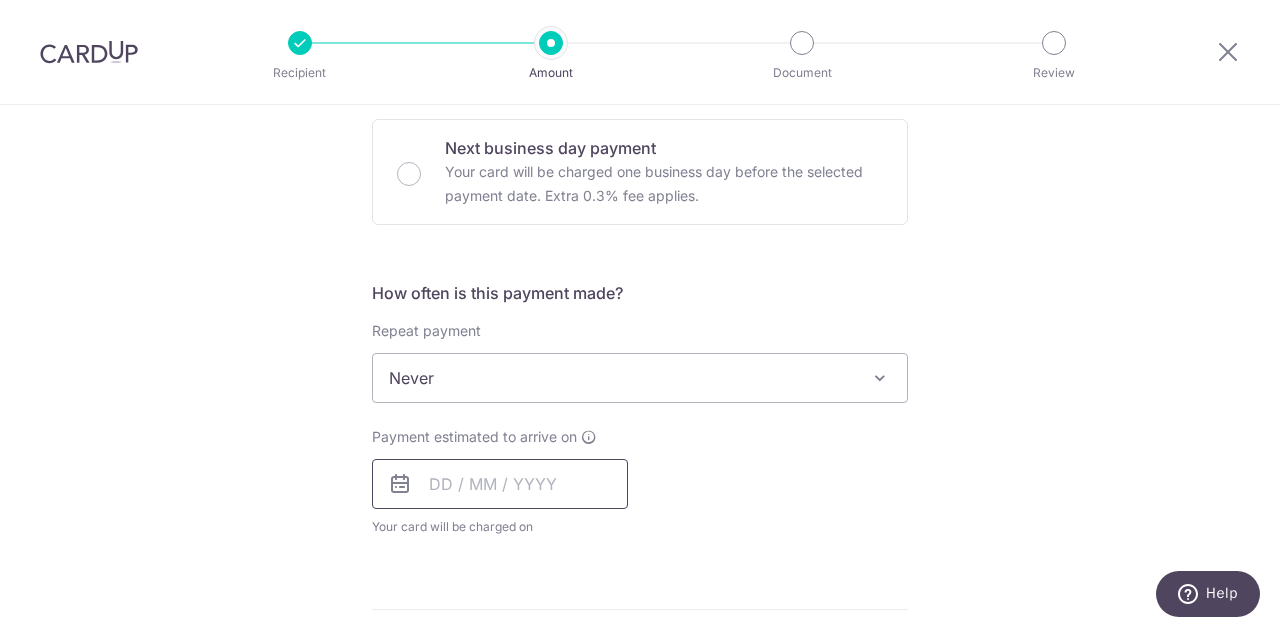 click at bounding box center [500, 484] 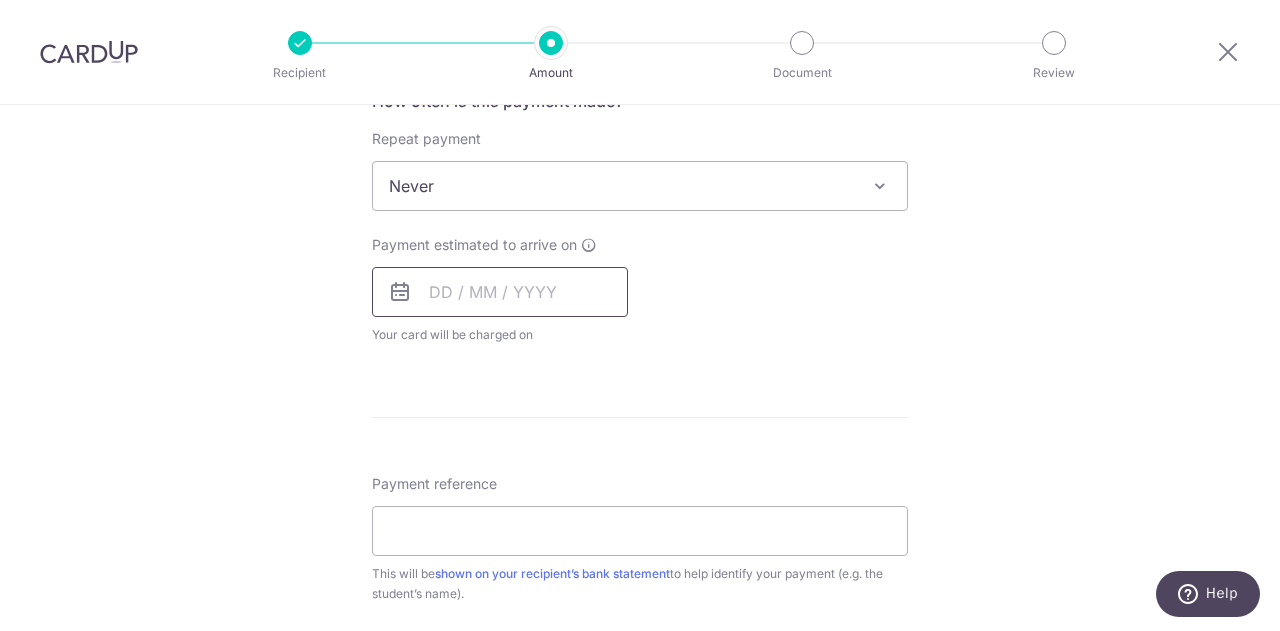 scroll, scrollTop: 830, scrollLeft: 0, axis: vertical 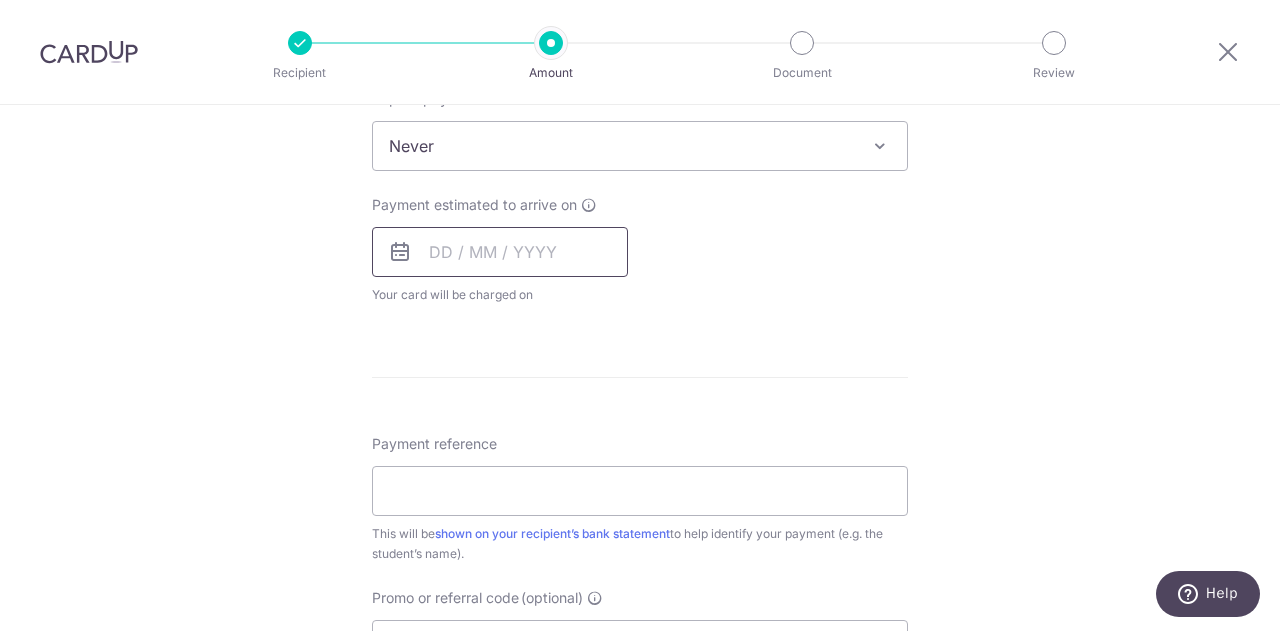 click at bounding box center (500, 252) 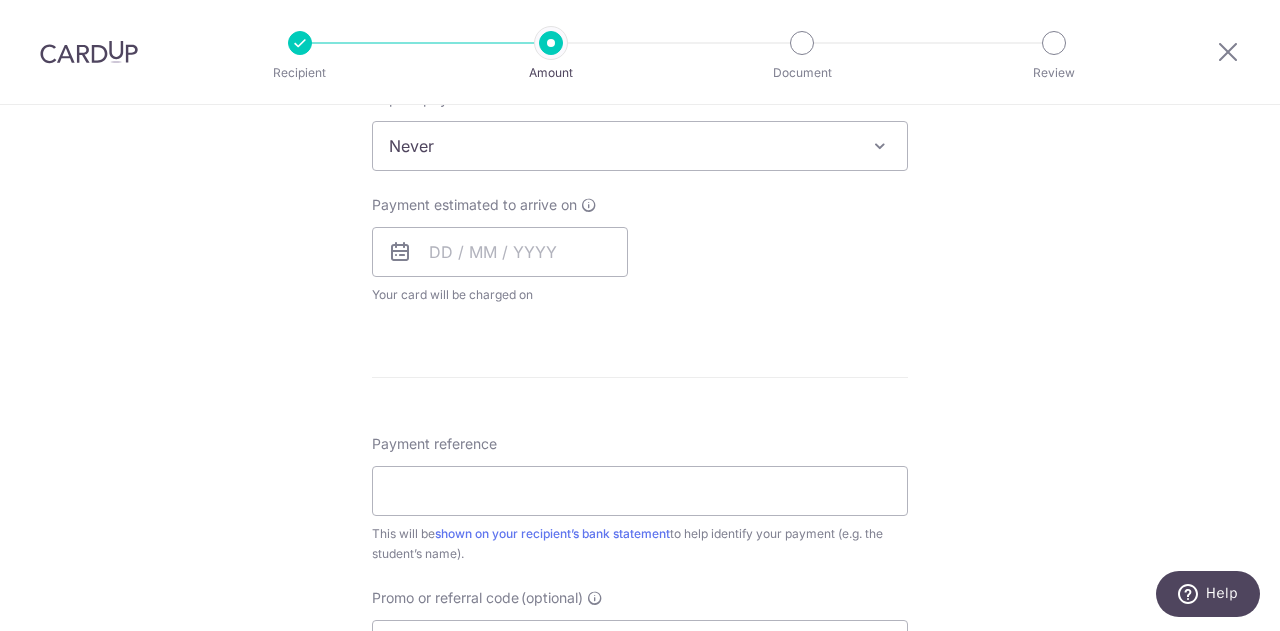 click at bounding box center [880, 146] 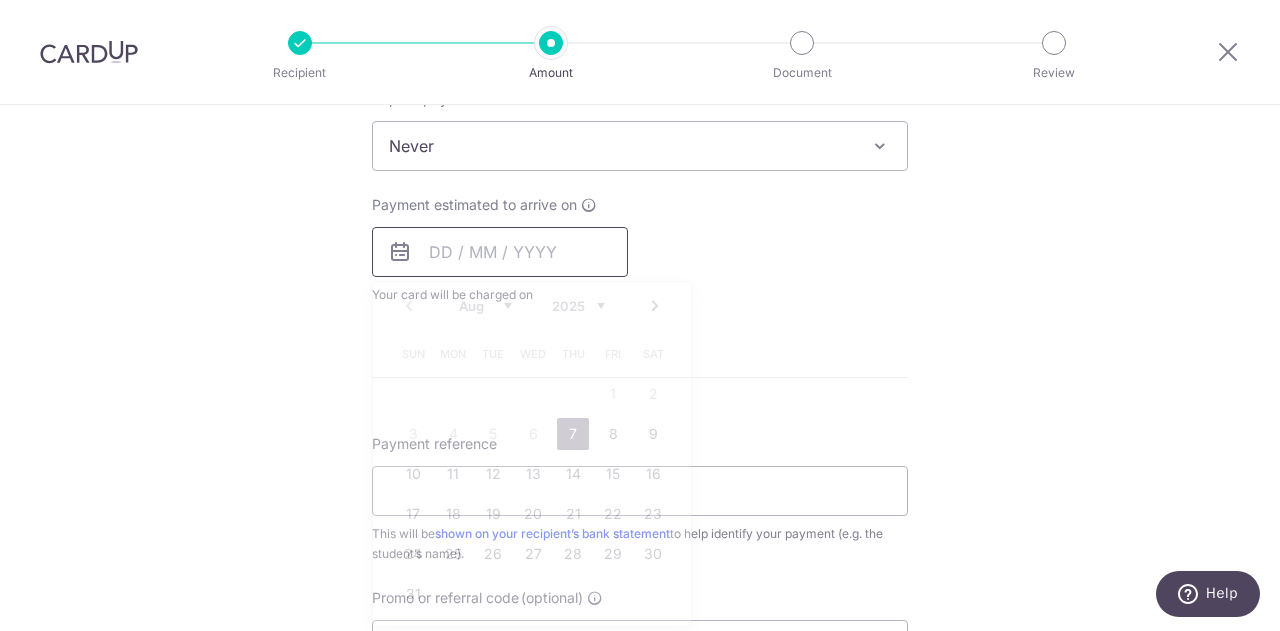 click at bounding box center [500, 252] 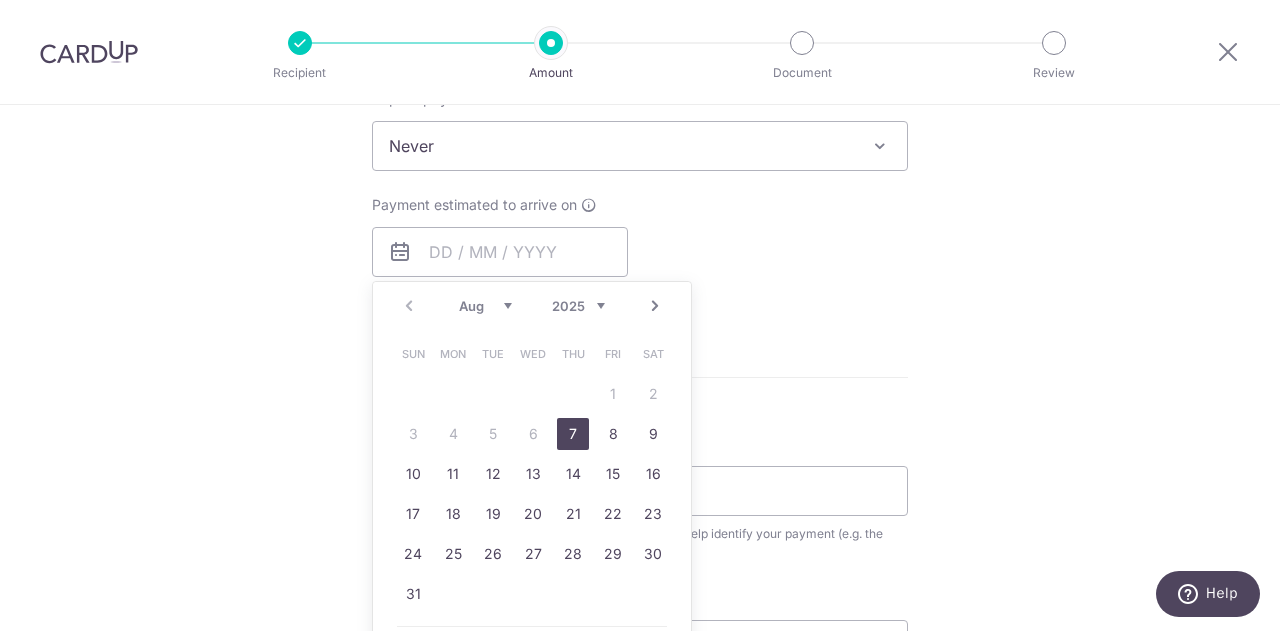 click on "7" at bounding box center [573, 434] 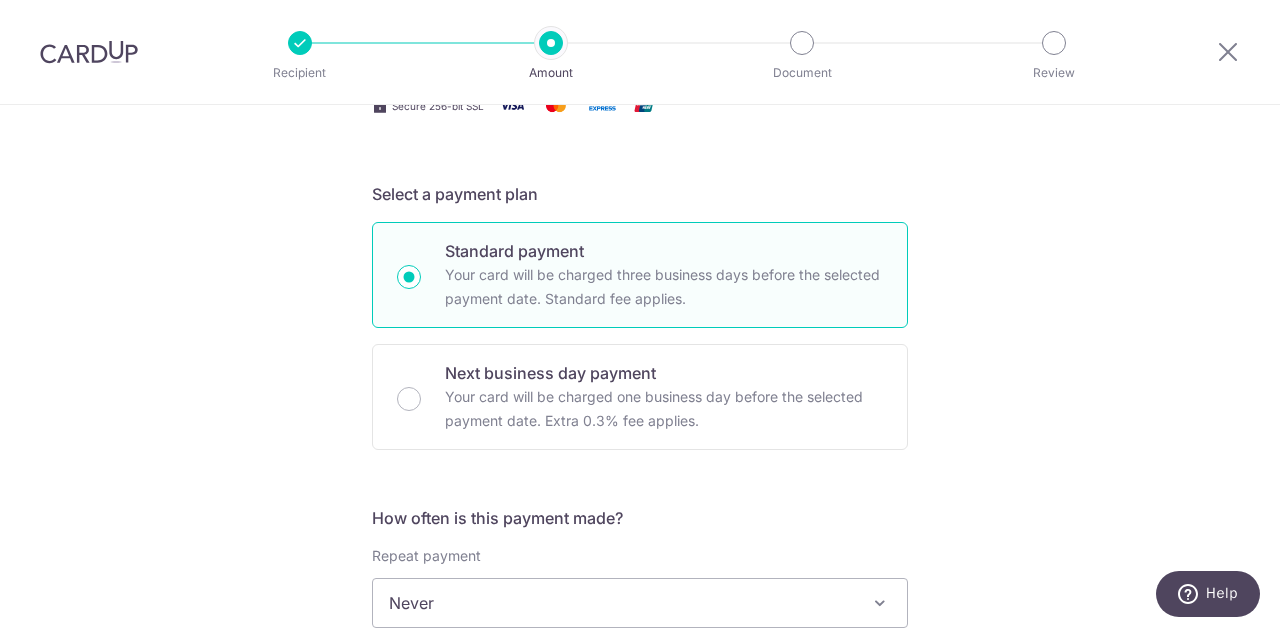 scroll, scrollTop: 358, scrollLeft: 0, axis: vertical 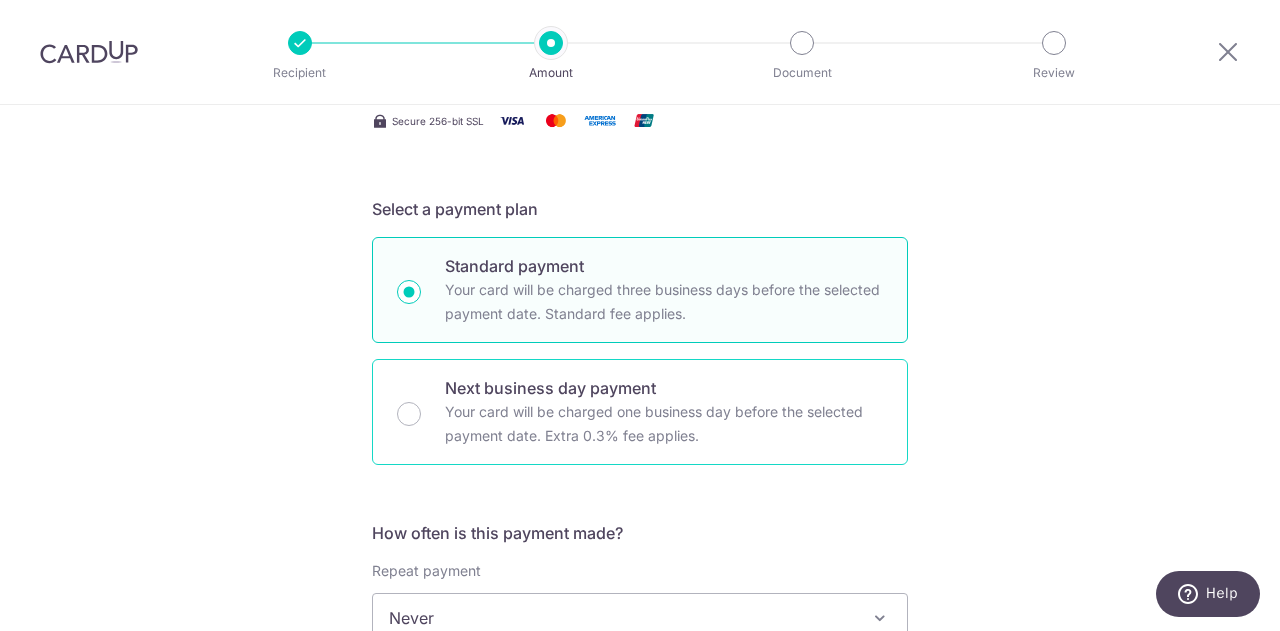 click on "Your card will be charged one business day before the selected payment date. Extra 0.3% fee applies." at bounding box center [664, 424] 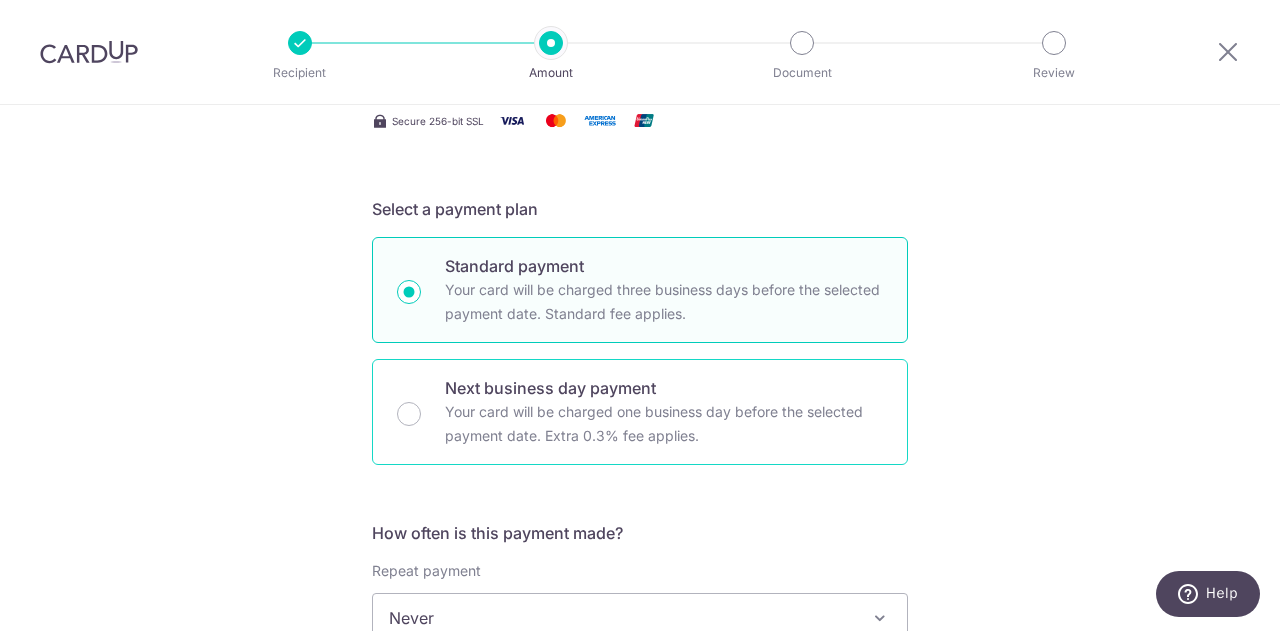 click on "Next business day payment
Your card will be charged one business day before the selected payment date. Extra 0.3% fee applies." at bounding box center (409, 414) 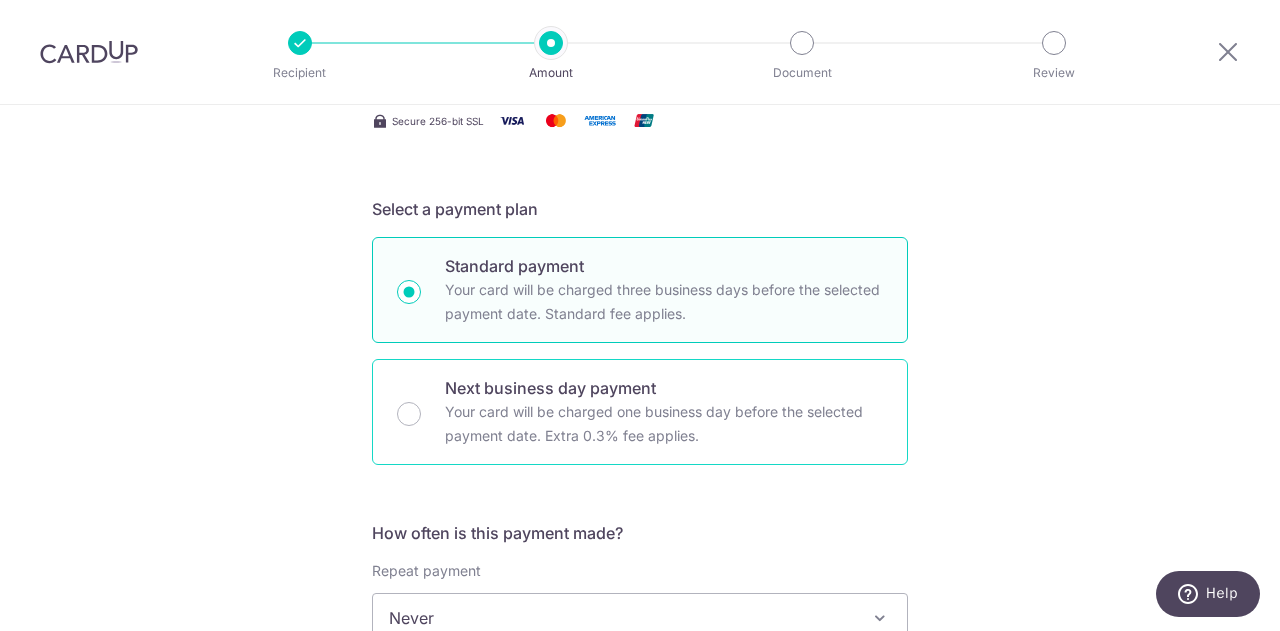 radio on "false" 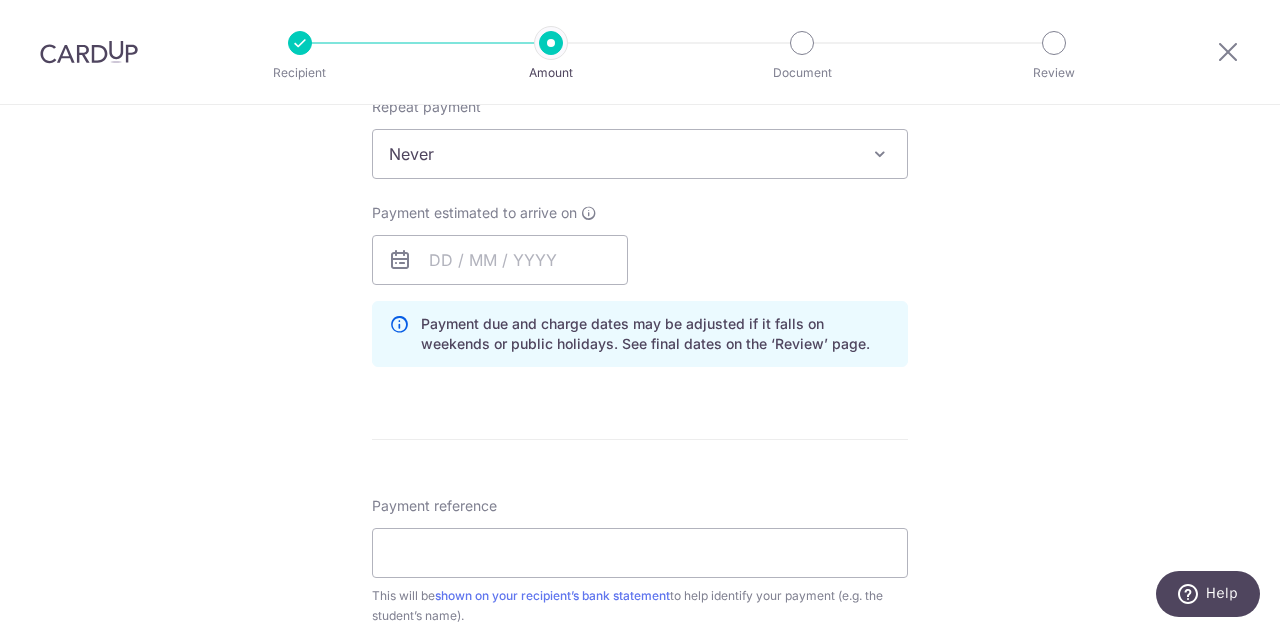 scroll, scrollTop: 830, scrollLeft: 0, axis: vertical 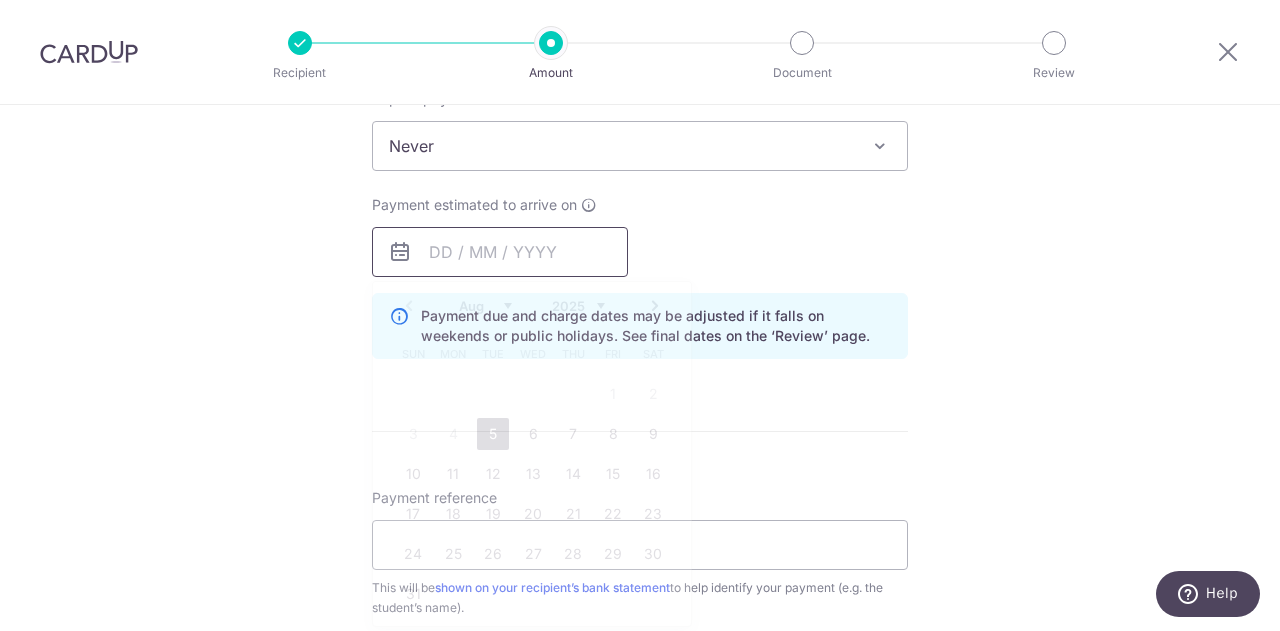click at bounding box center (500, 252) 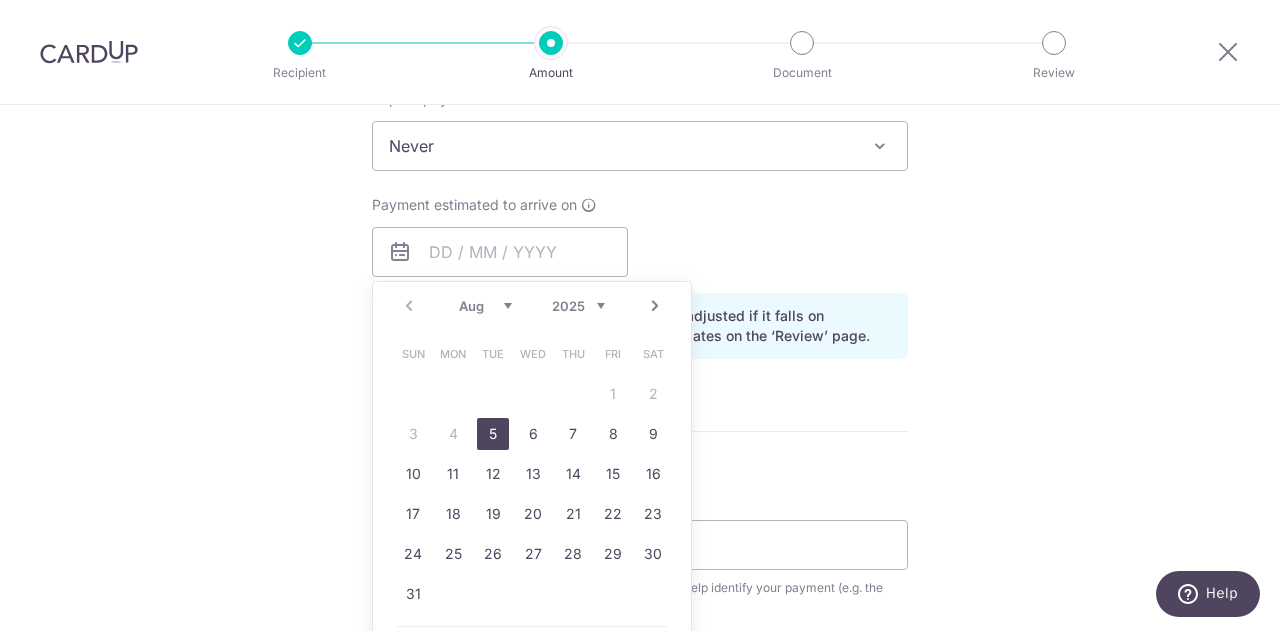 click on "5" at bounding box center (493, 434) 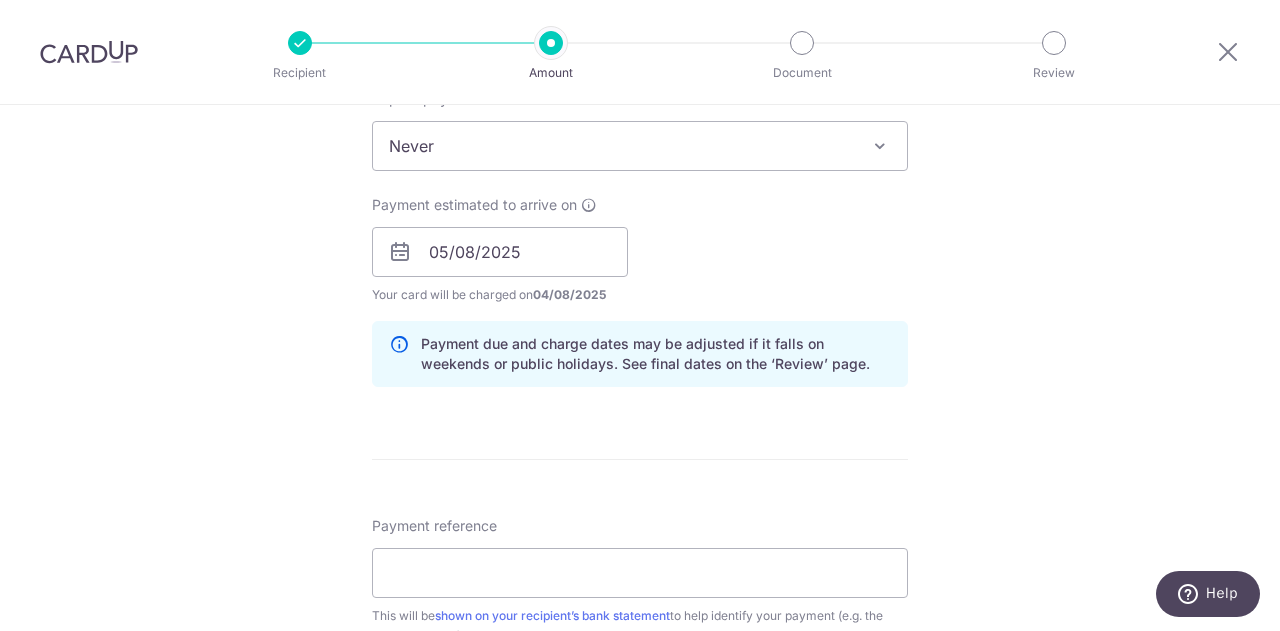 click on "Tell us more about your payment
Enter payment amount
SGD
Select Card
**** 2512
Add credit card
Your Cards
**** 1007
**** 9314
**** 2009
**** 4238
**** 3007
**** 1009
**** 2083
**** 4284
**** 1011
**** 7551
**** 8125" at bounding box center [640, 269] 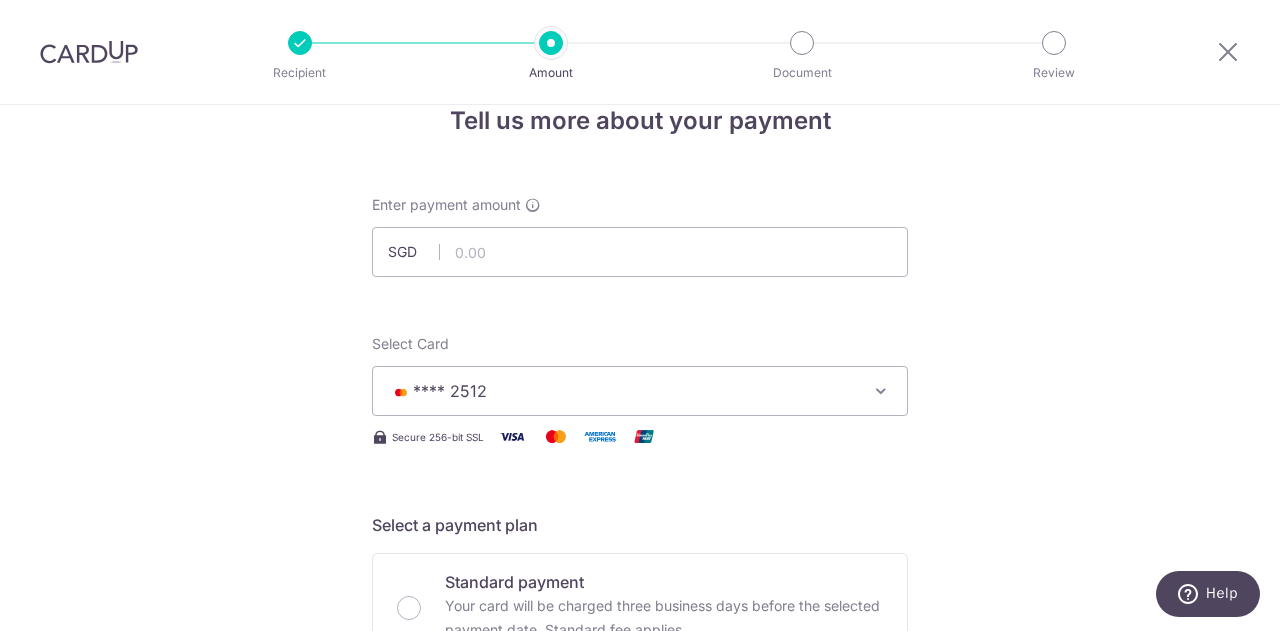 scroll, scrollTop: 0, scrollLeft: 0, axis: both 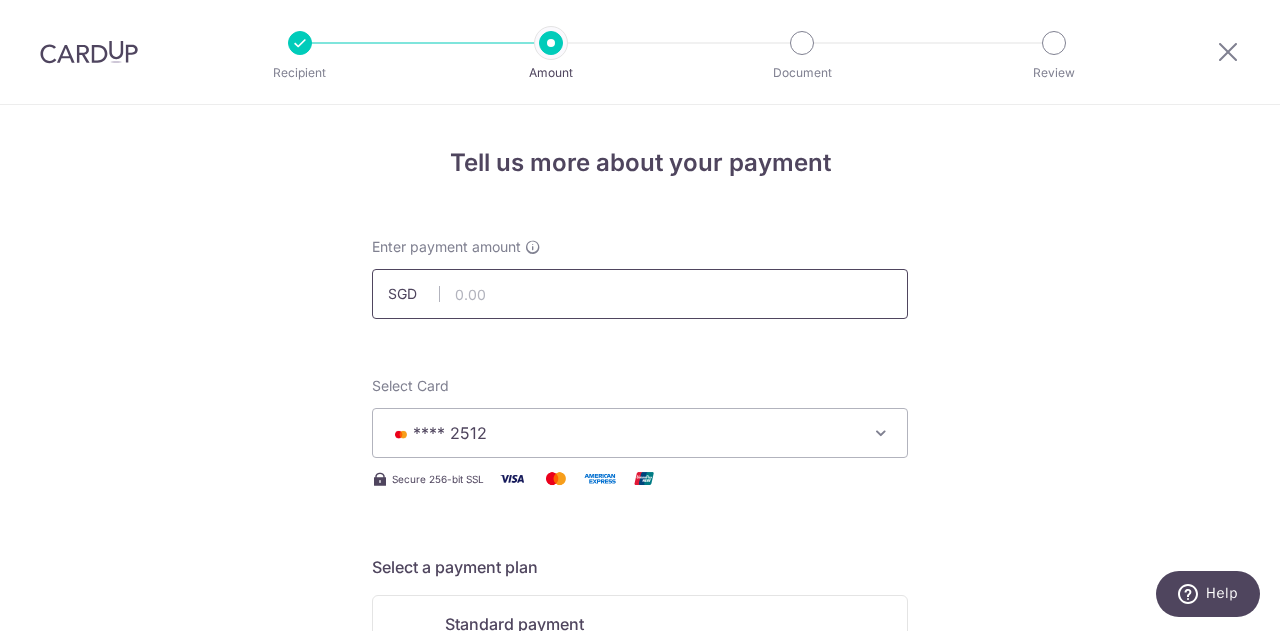 click at bounding box center [640, 294] 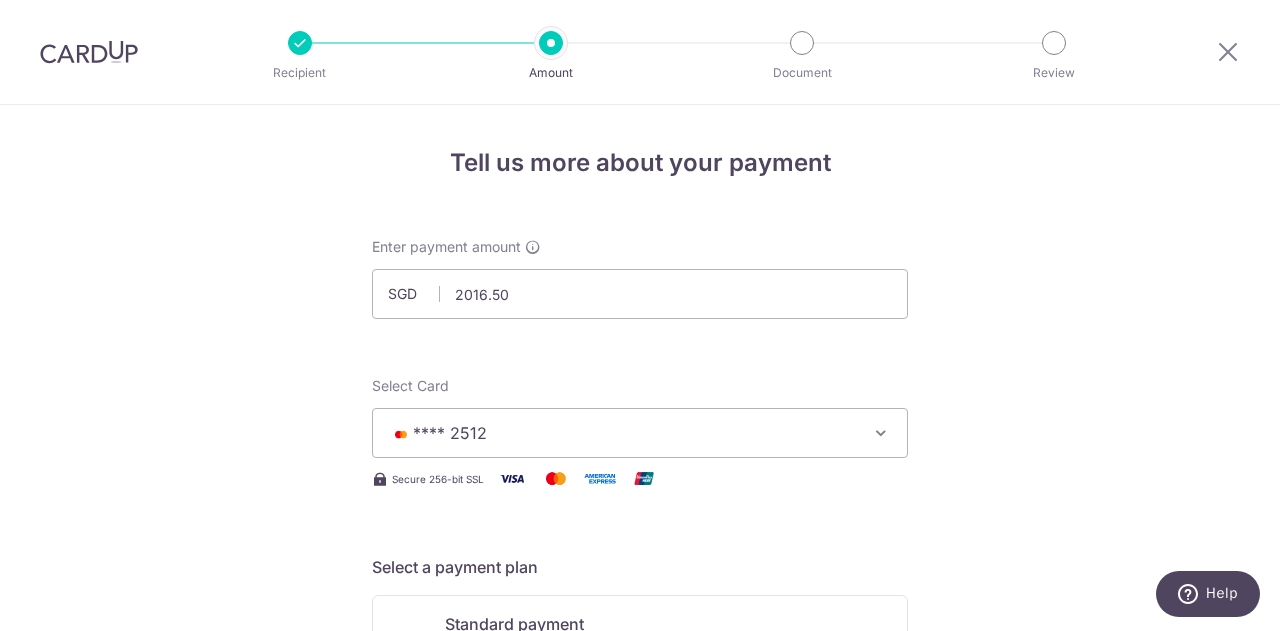 click on "Tell us more about your payment
Enter payment amount
SGD
2016.50
Select Card
**** 2512
Add credit card
Your Cards
**** 1007
**** 9314
**** 2009
**** 4238
**** 3007
**** 1009
**** 2083
**** 4284
**** 1011
**** 7551
**** 8125" at bounding box center (640, 1099) 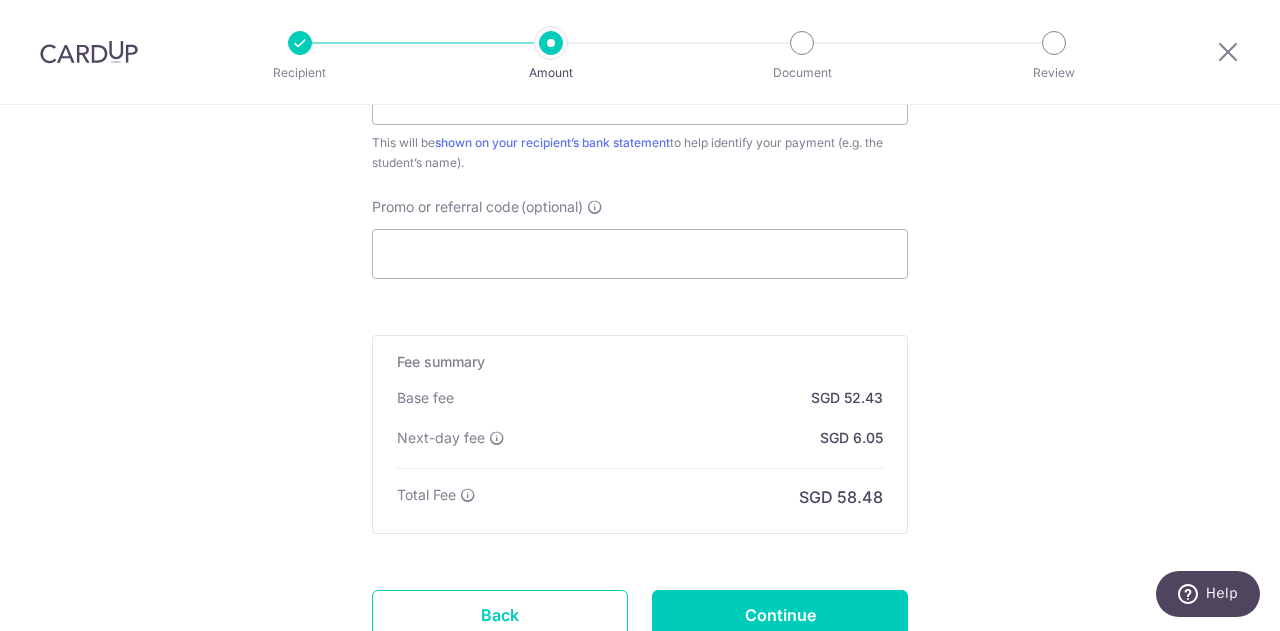 scroll, scrollTop: 1314, scrollLeft: 0, axis: vertical 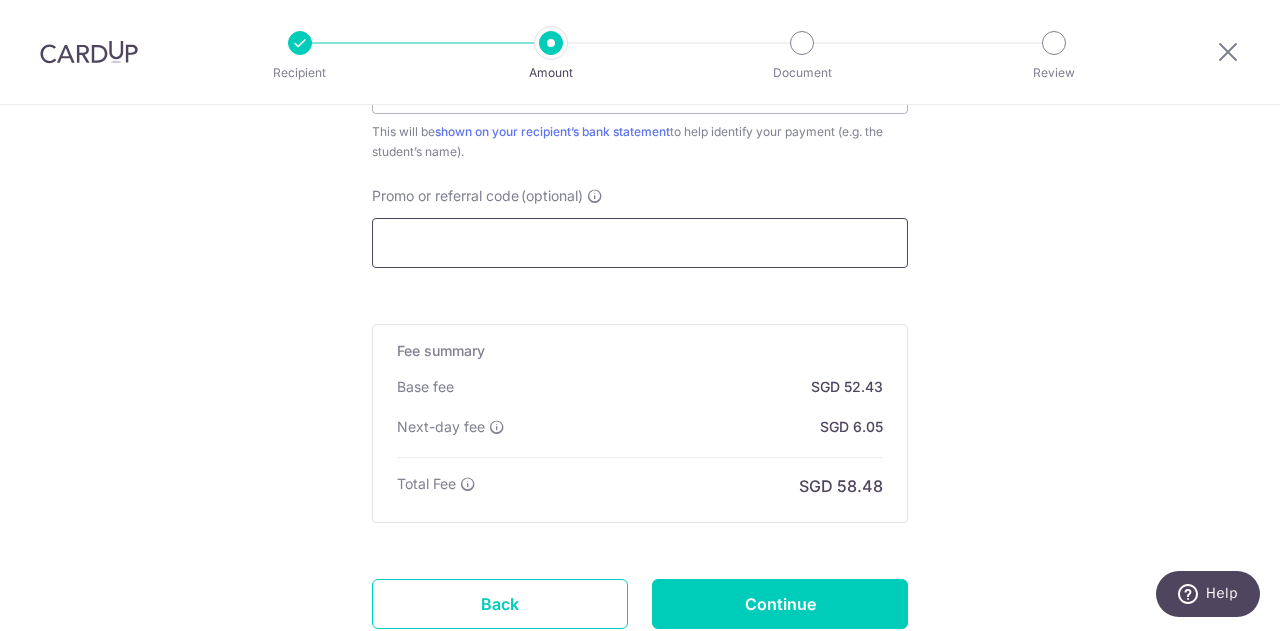 click on "Promo or referral code
(optional)" at bounding box center (640, 243) 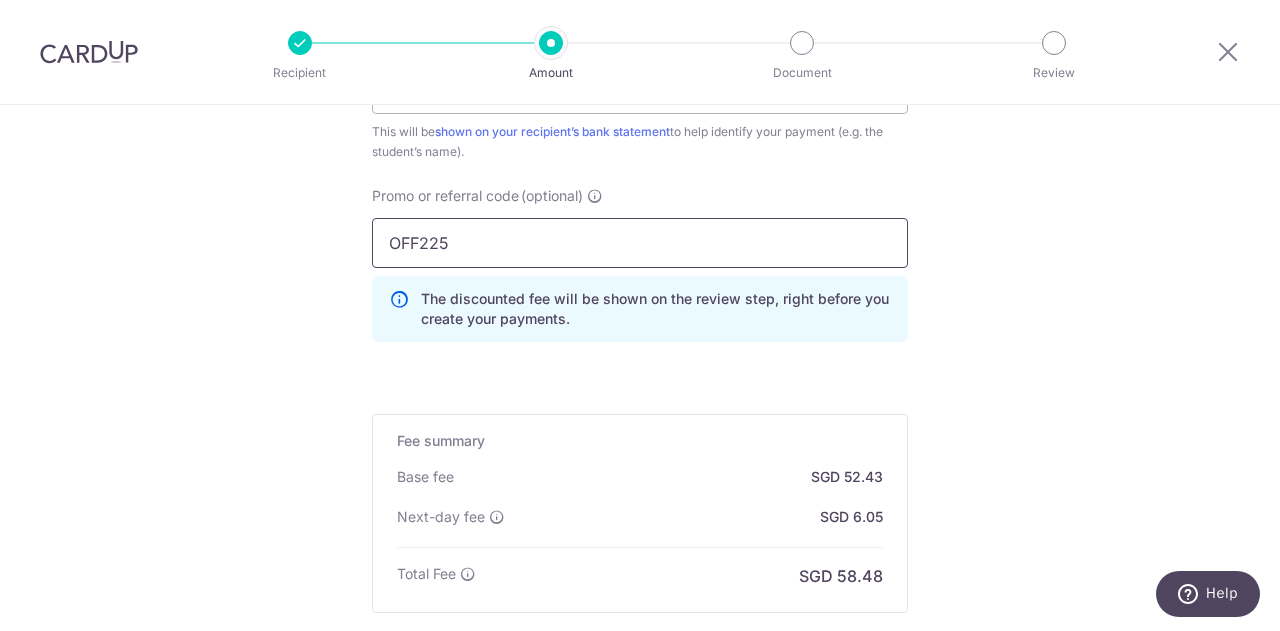 type on "OFF225" 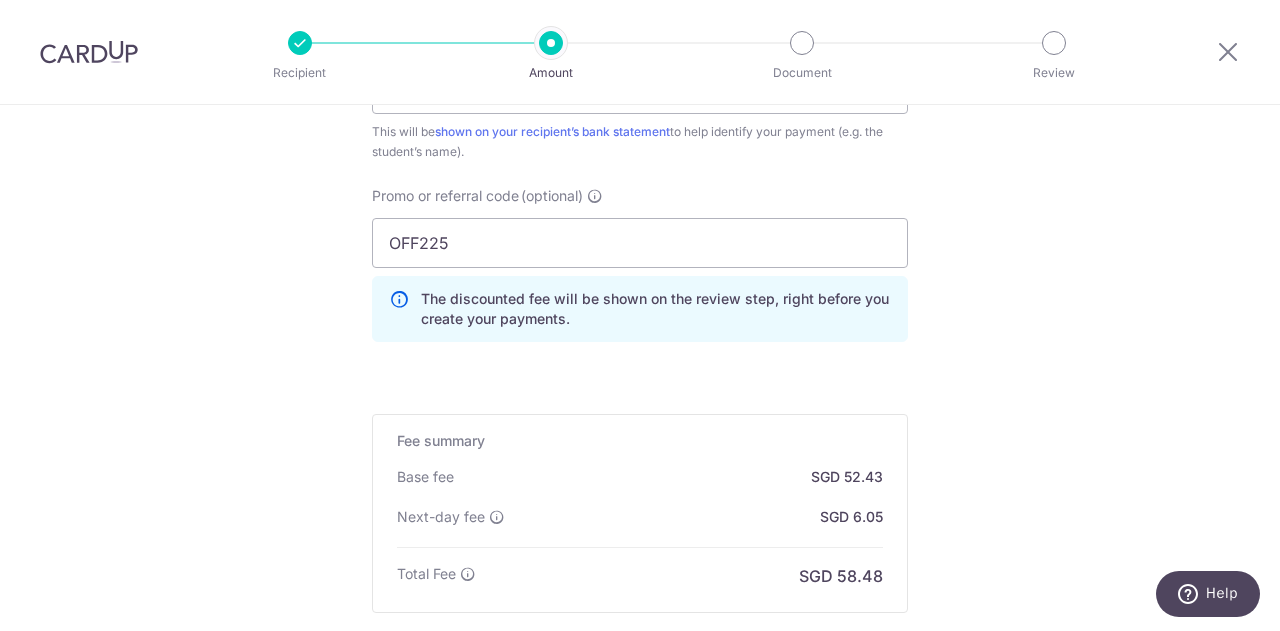 click on "Tell us more about your payment
Enter payment amount
SGD
2,016.50
2016.50
Select Card
**** 2512
Add credit card
Your Cards
**** 1007
**** 9314
**** 2009
**** 4238
**** 3007
**** 1009
**** 2083
**** 4284
**** 1011
**** 7551
**** 8125" at bounding box center [640, -170] 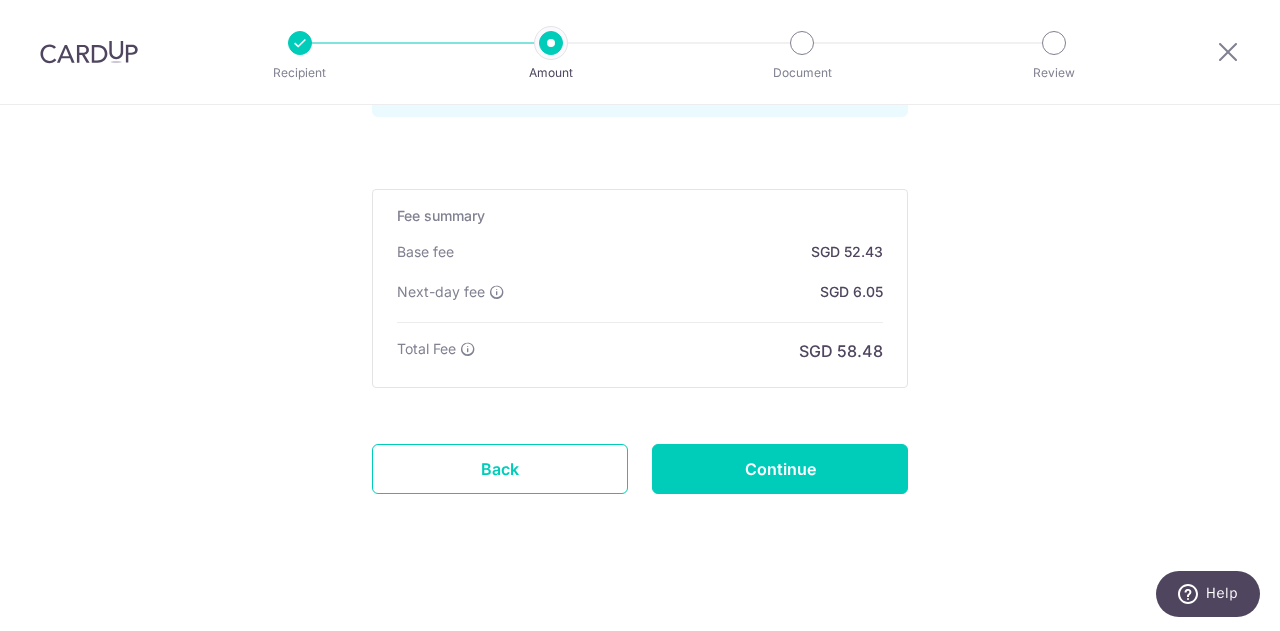 scroll, scrollTop: 1546, scrollLeft: 0, axis: vertical 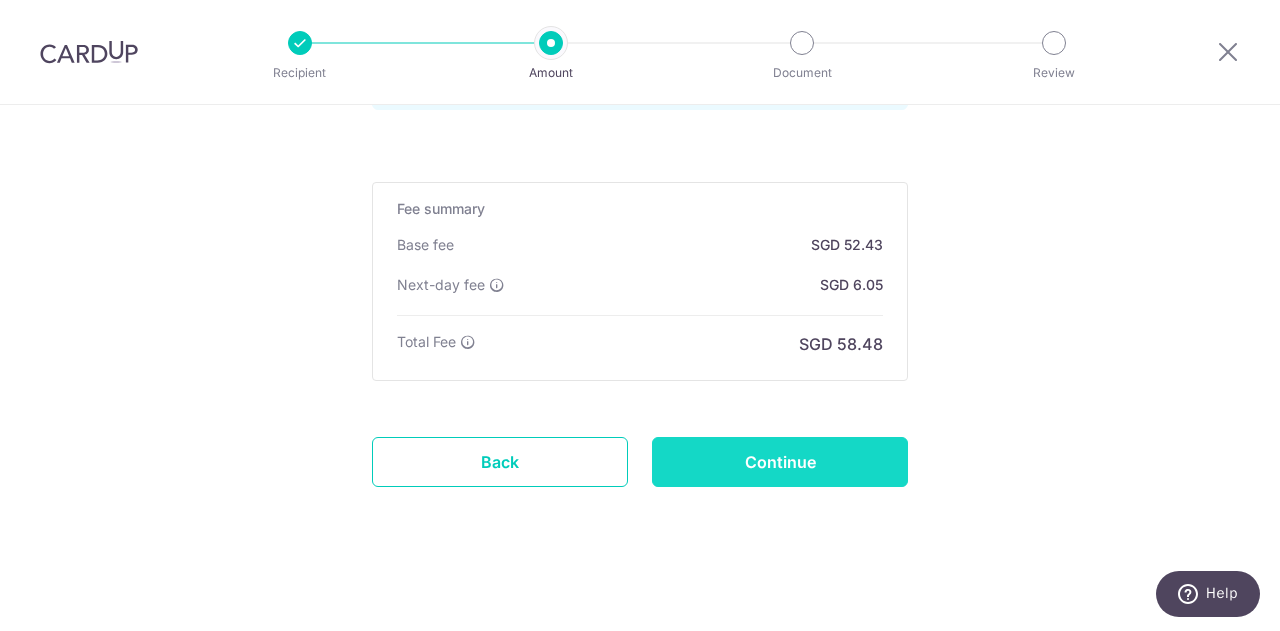click on "Continue" at bounding box center [780, 462] 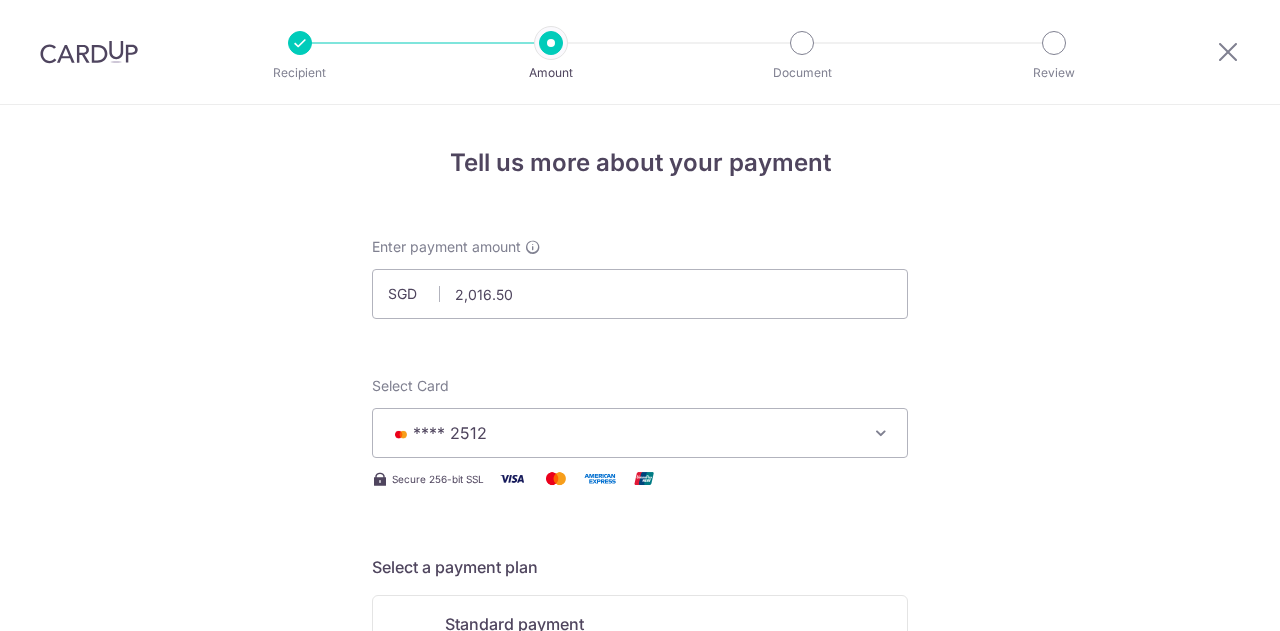 scroll, scrollTop: 0, scrollLeft: 0, axis: both 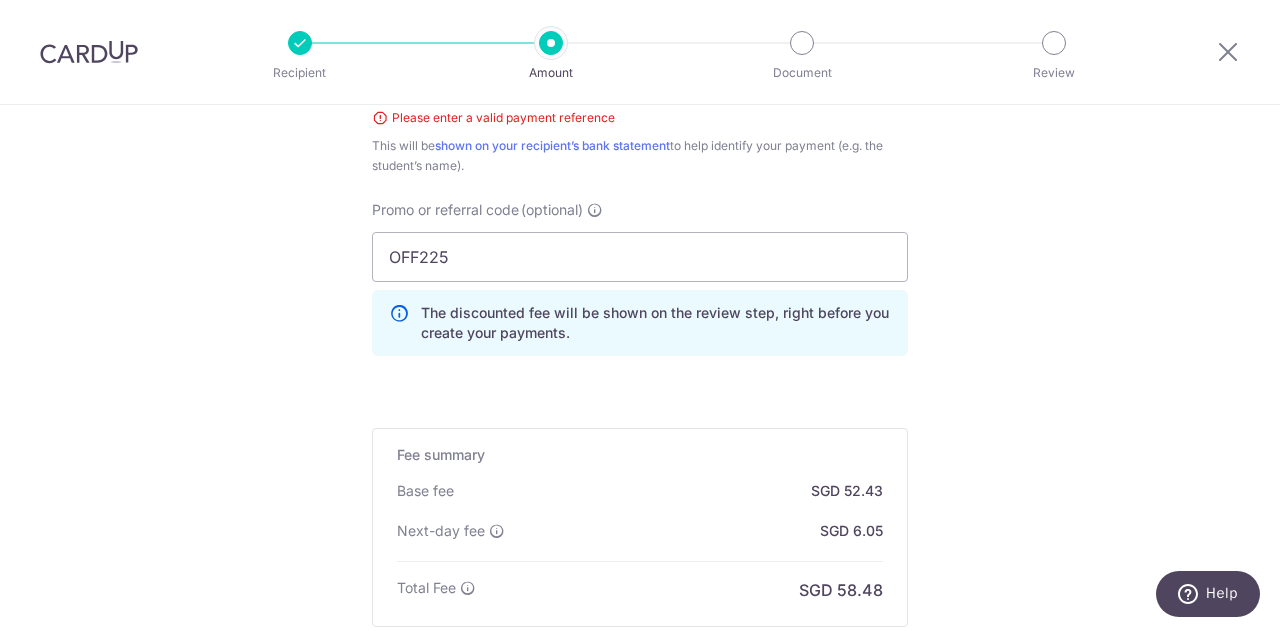 click on "Tell us more about your payment
Enter payment amount
SGD
2,016.50
2016.50
Select Card
**** 2512
Add credit card
Your Cards
**** 1007
**** 9314
**** 2009
**** 4238
**** 3007
**** 1009
**** 2083
**** 4284
**** 1011
**** 7551
**** 8125" at bounding box center [640, -170] 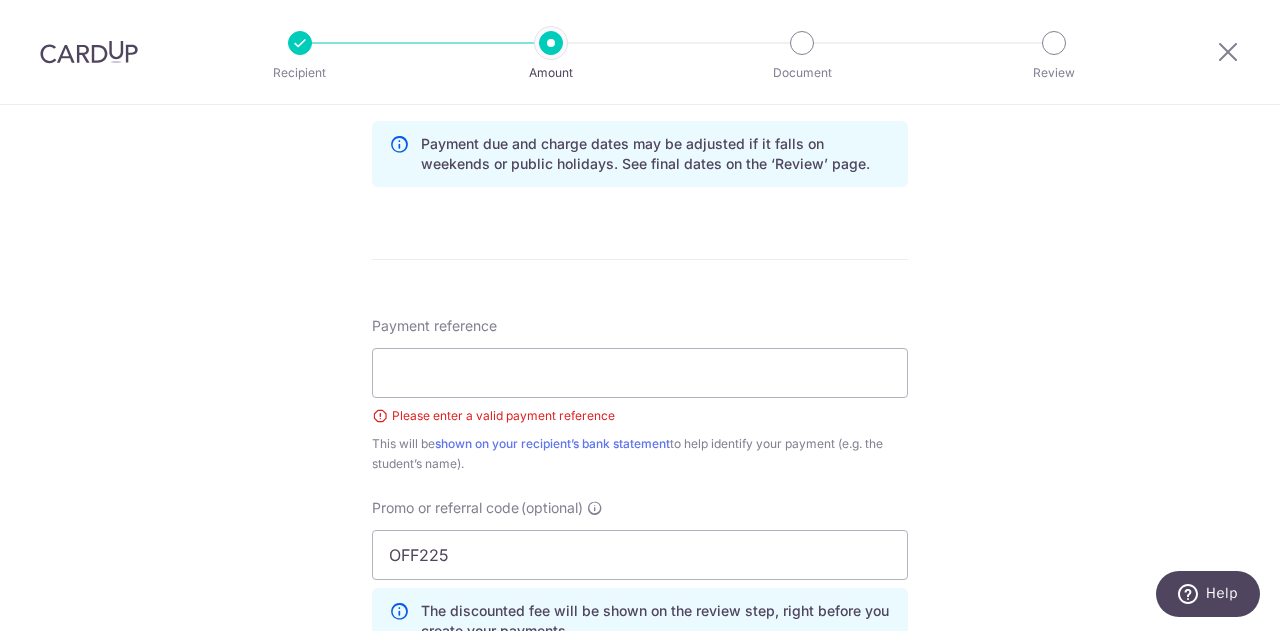 scroll, scrollTop: 894, scrollLeft: 0, axis: vertical 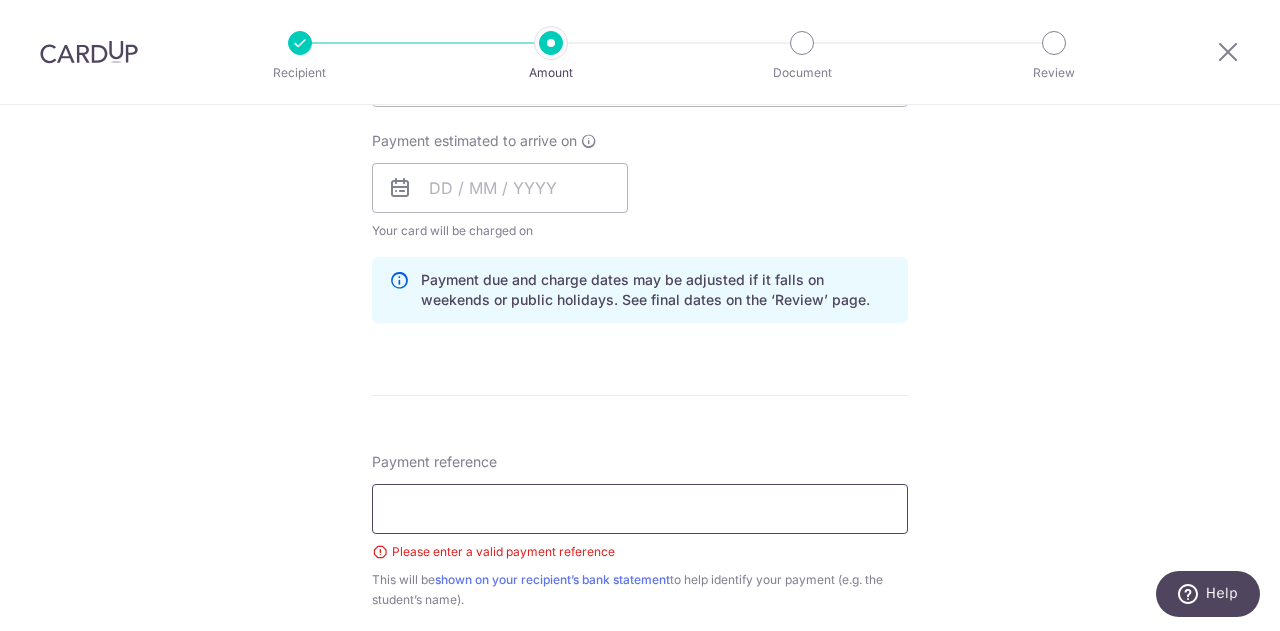 click on "Payment reference" at bounding box center [640, 509] 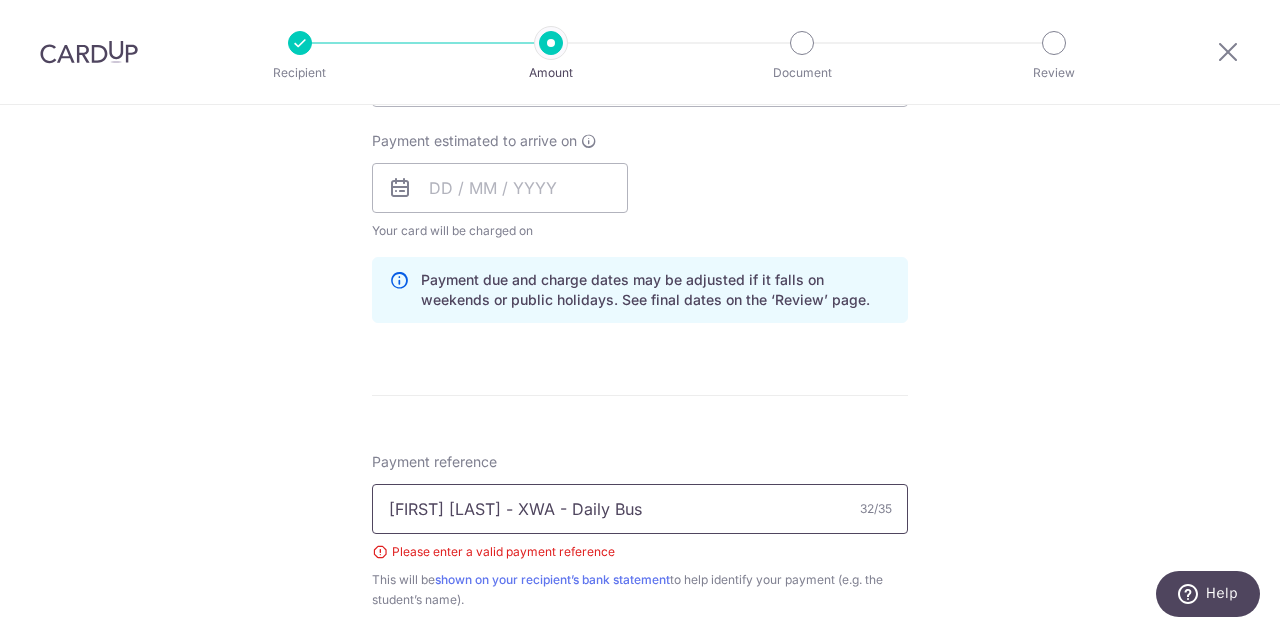 type on "[FIRST] [LAST] - XWA - Daily Bus" 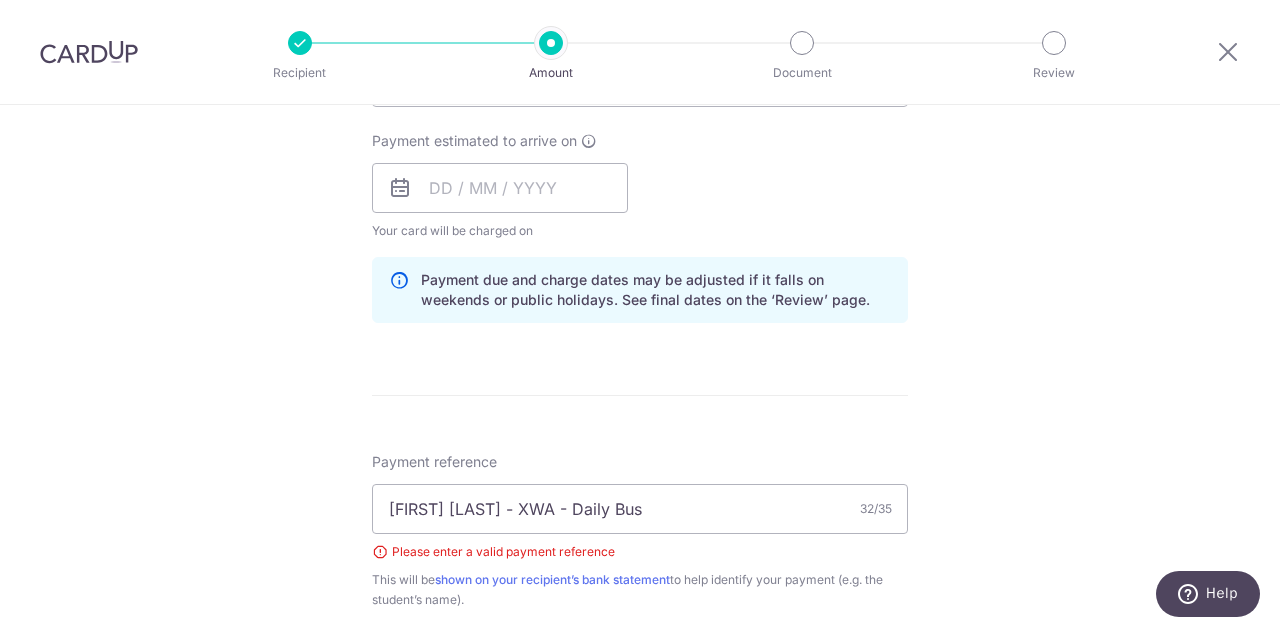 click on "Tell us more about your payment
Enter payment amount
SGD
2,016.50
2016.50
Select Card
**** 2512
Add credit card
Your Cards
**** 1007
**** 9314
**** 2009
**** 4238
**** 3007
**** 1009
**** 2083
**** 4284
**** 1011
**** 7551
**** 8125" at bounding box center [640, 264] 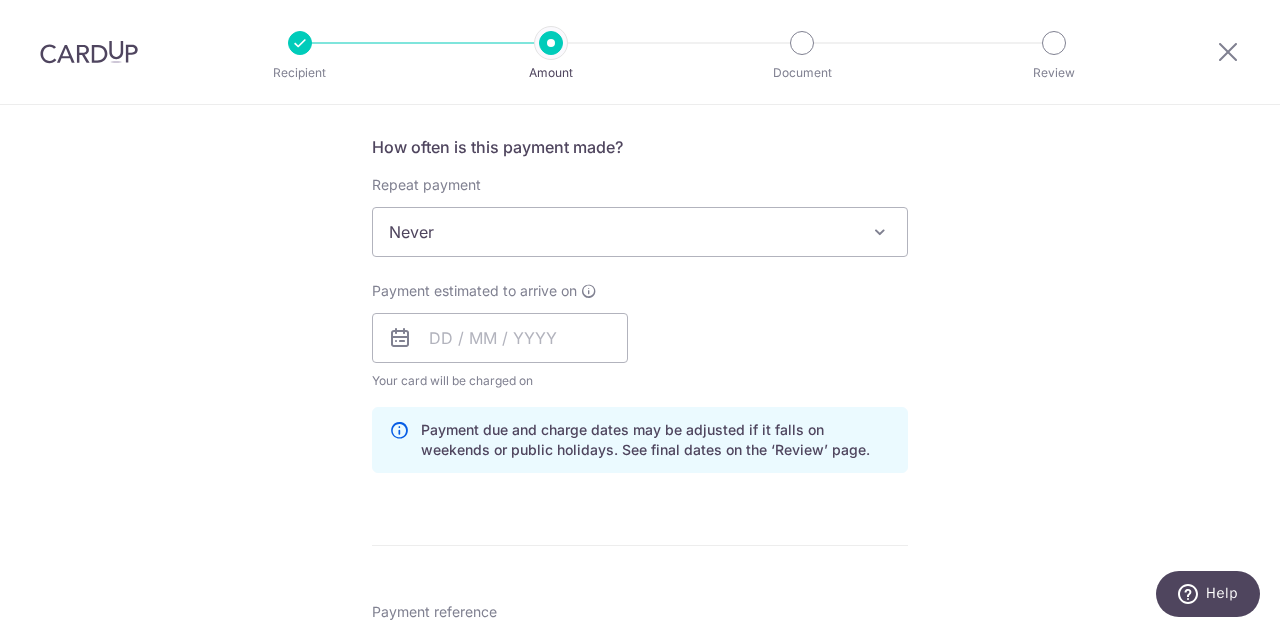 scroll, scrollTop: 736, scrollLeft: 0, axis: vertical 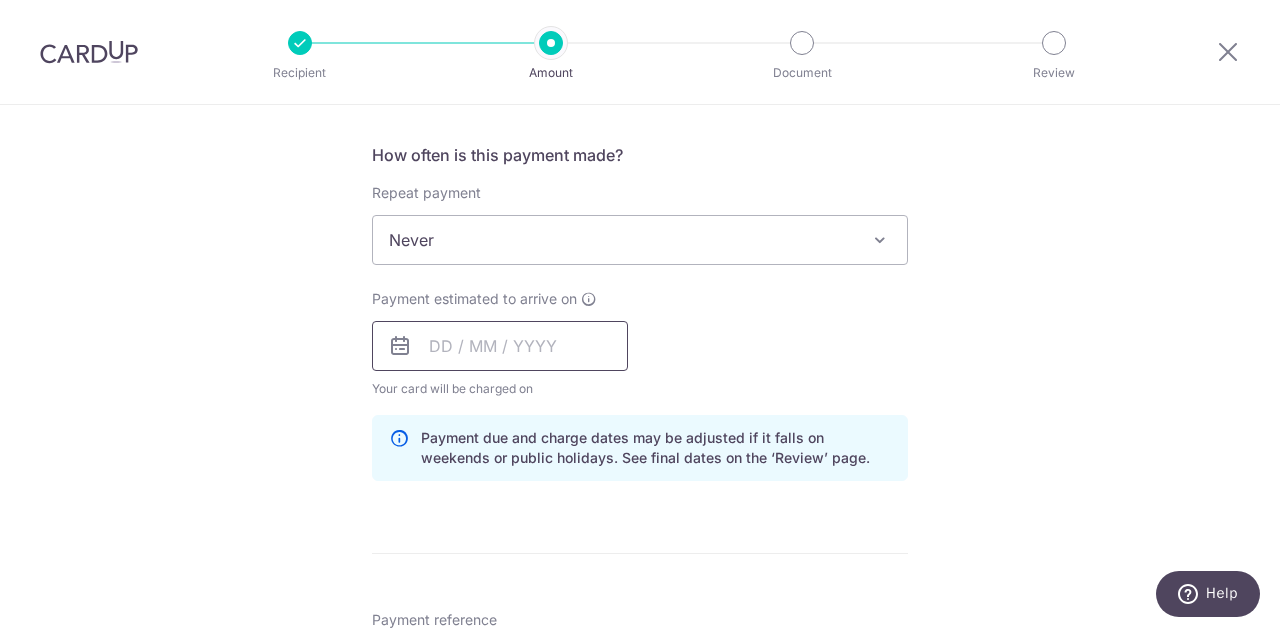 click at bounding box center [500, 346] 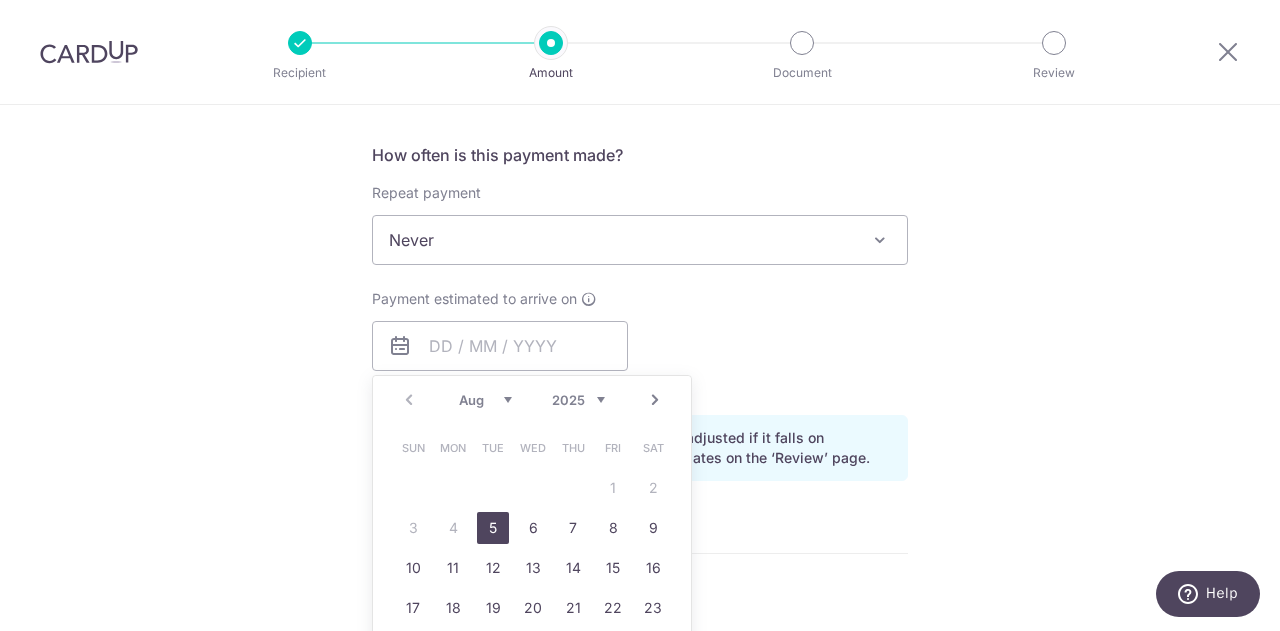 click on "5" at bounding box center [493, 528] 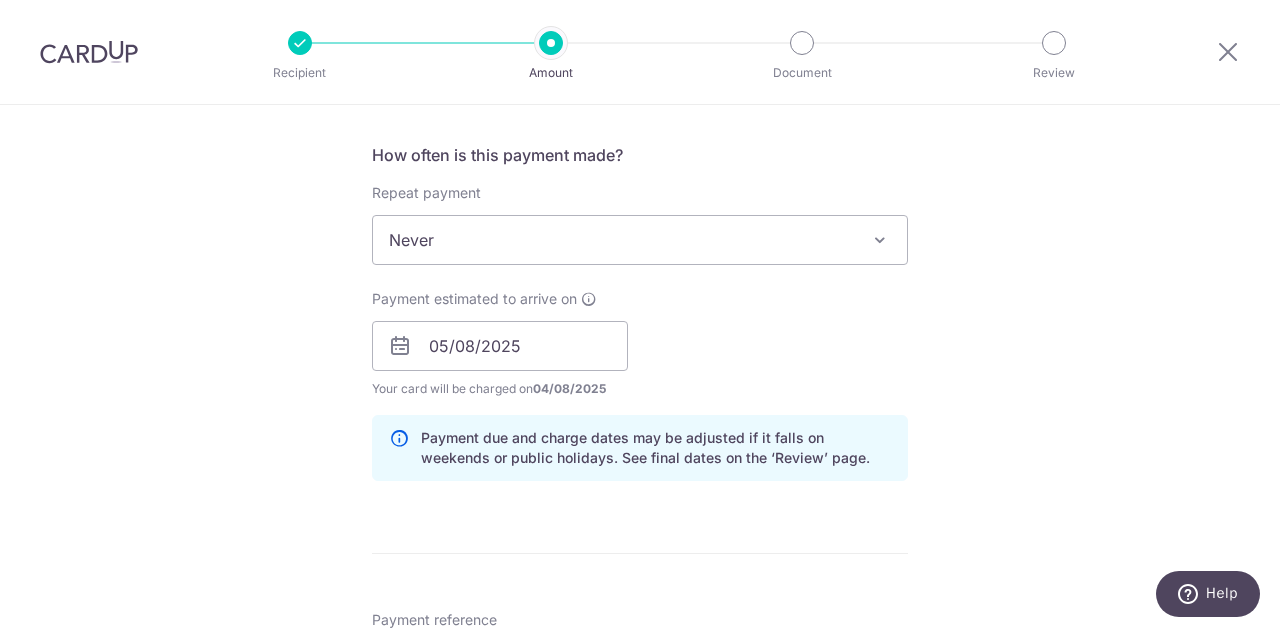 click on "Tell us more about your payment
Enter payment amount
SGD
2,016.50
2016.50
Select Card
**** 2512
Add credit card
Your Cards
**** 1007
**** 9314
**** 2009
**** 4238
**** 3007
**** 1009
**** 2083
**** 4284
**** 1011
**** 7551
**** 8125" at bounding box center (640, 422) 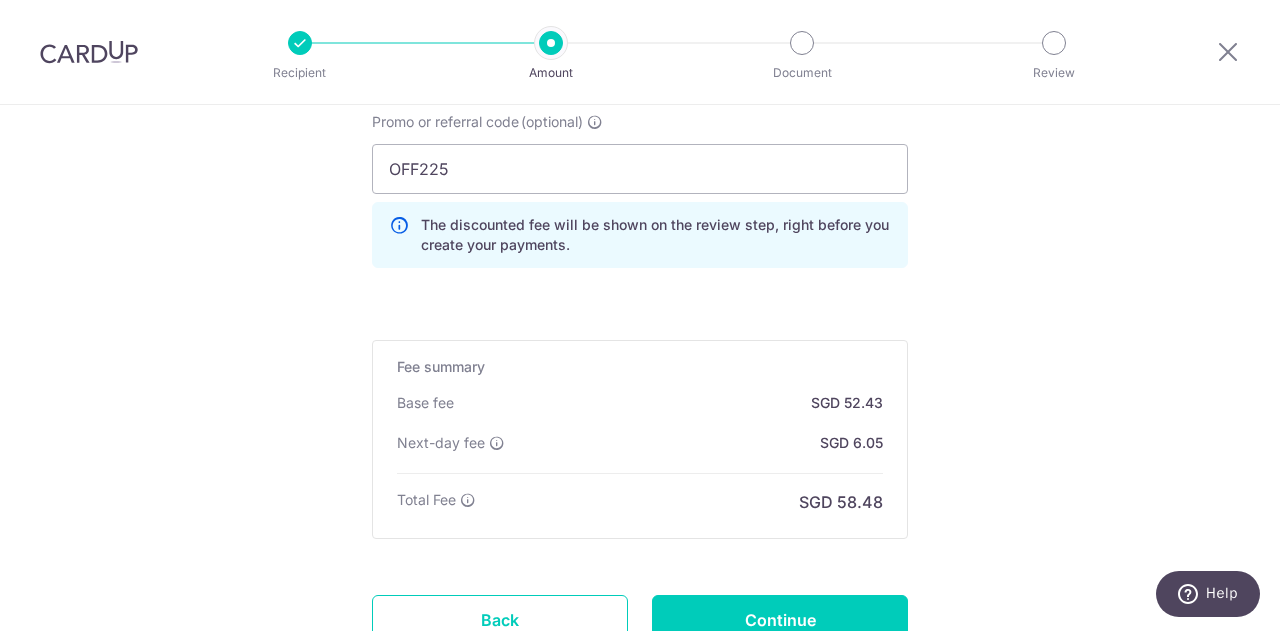 scroll, scrollTop: 1496, scrollLeft: 0, axis: vertical 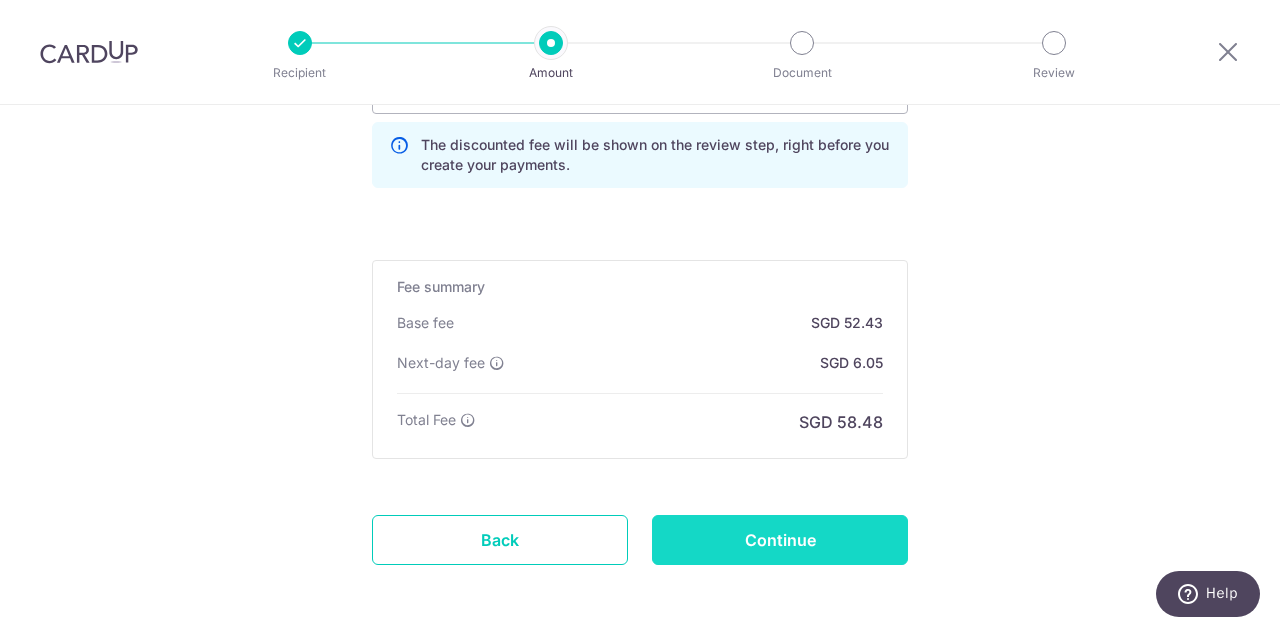 click on "Continue" at bounding box center [780, 540] 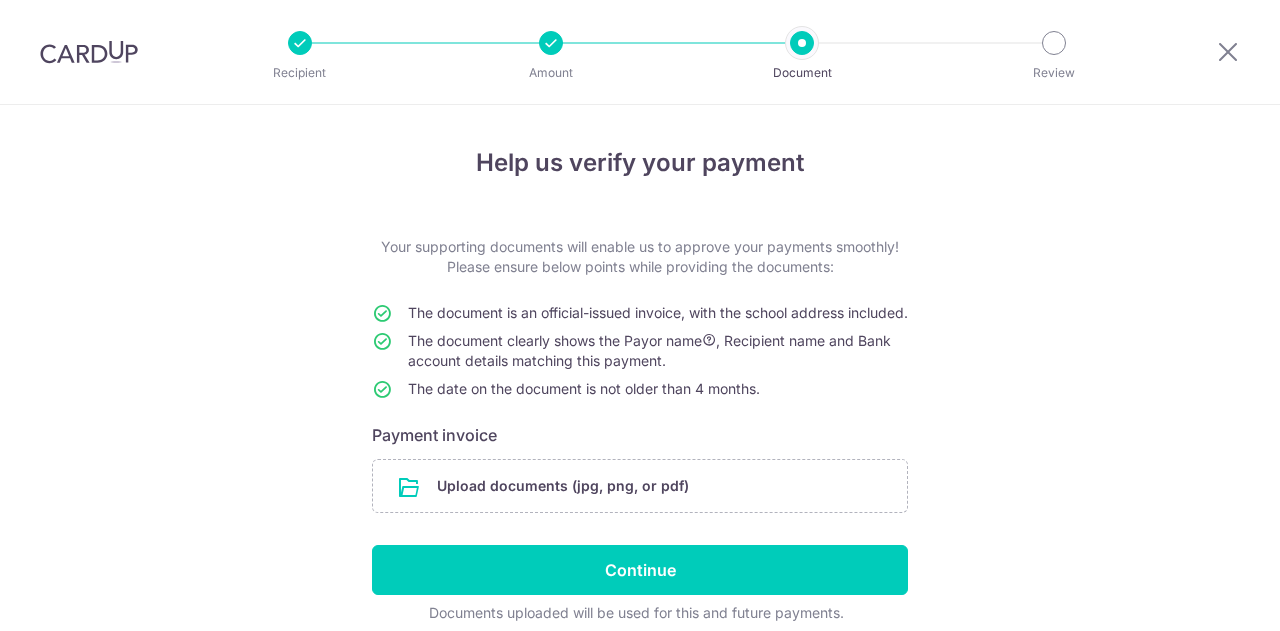 scroll, scrollTop: 0, scrollLeft: 0, axis: both 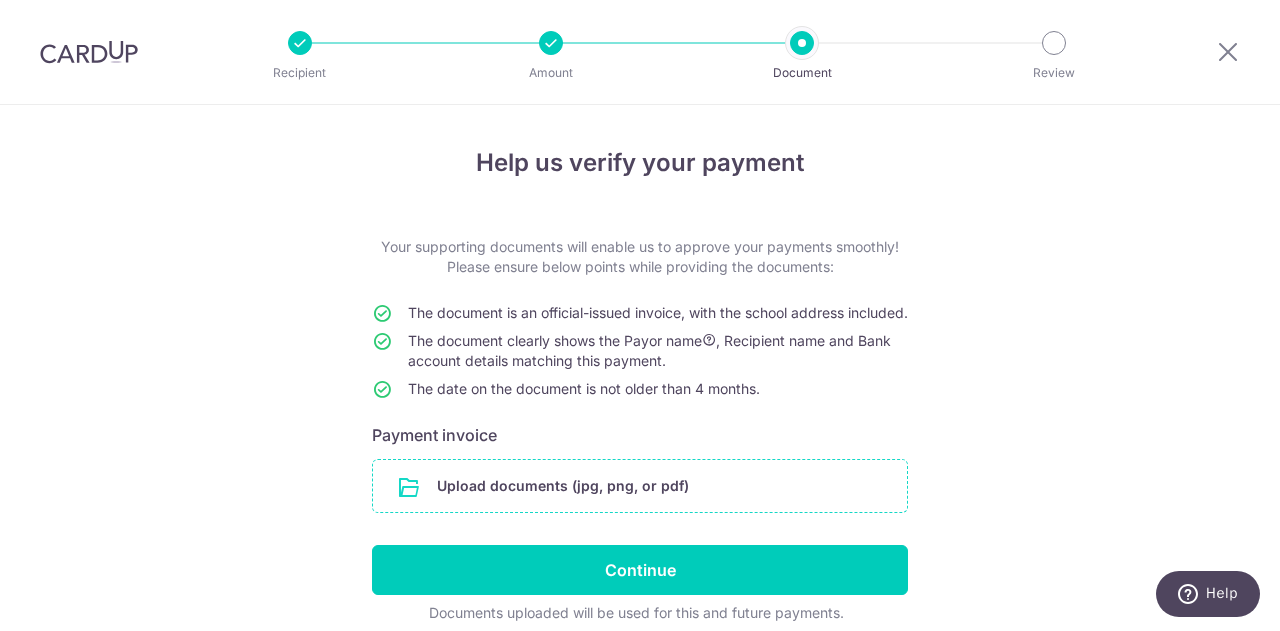 click at bounding box center [640, 486] 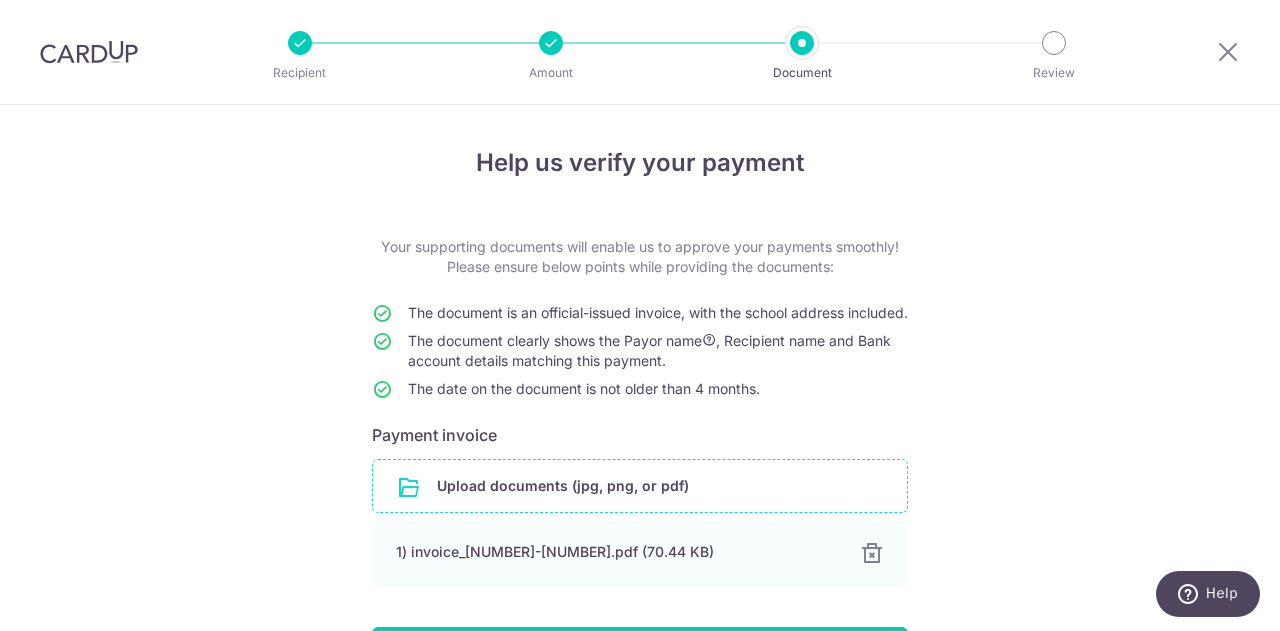 click on "Help us verify your payment
Your supporting documents will enable us to approve your payments smoothly!  Please ensure below points while providing the documents:
The document is an official-issued invoice, with the school address included.
The document clearly shows the Payor name  , Recipient name and Bank account details matching this payment.
The date on the document is not older than 4 months.
Payment invoice
Upload documents (jpg, png, or pdf) 1) invoice_IN2506-000005.pdf (70.44 KB) 100%
Continue
Documents uploaded will be used for this and future payments." at bounding box center (640, 452) 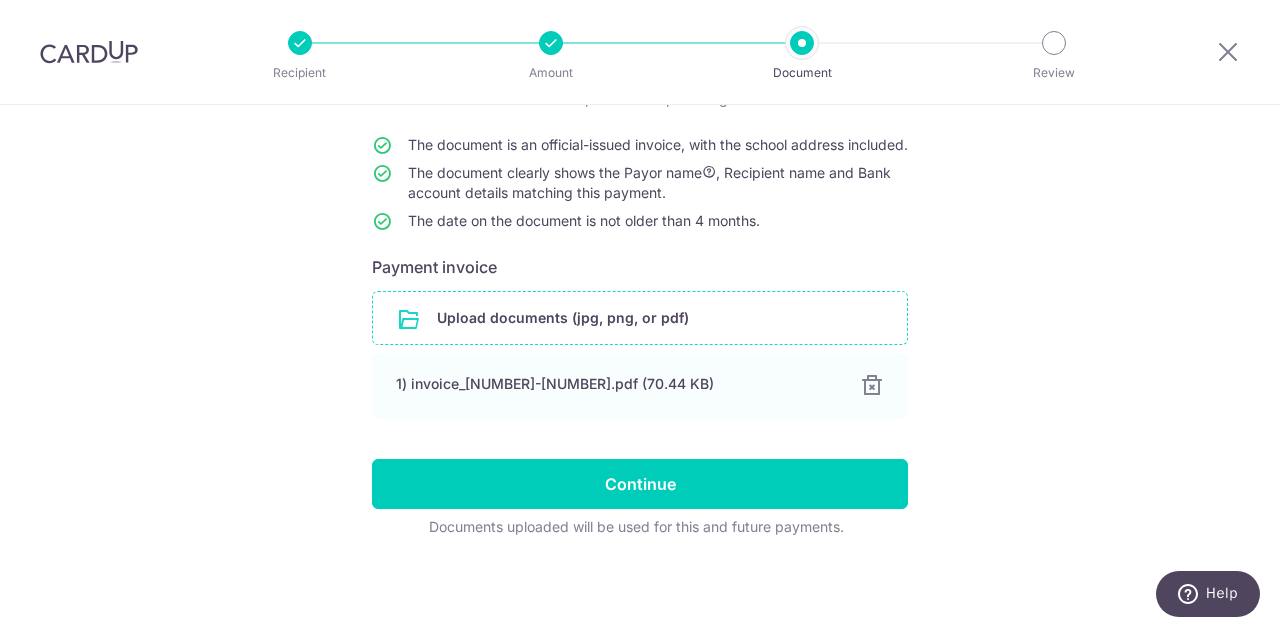scroll, scrollTop: 186, scrollLeft: 0, axis: vertical 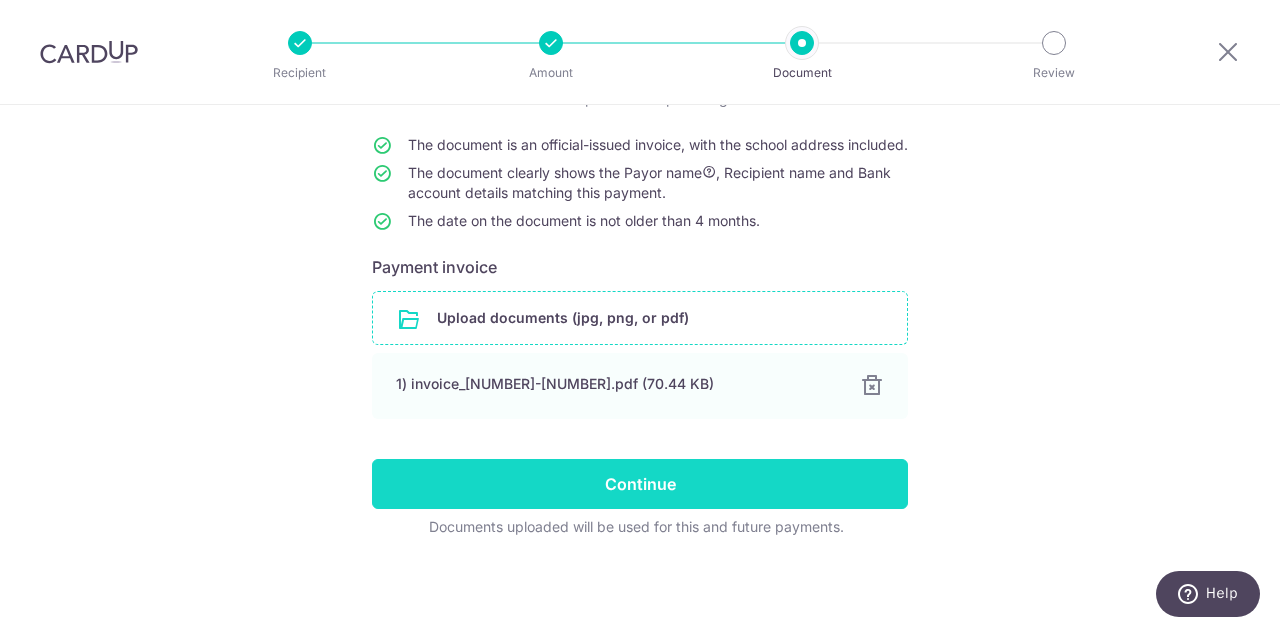 click on "Continue" at bounding box center (640, 484) 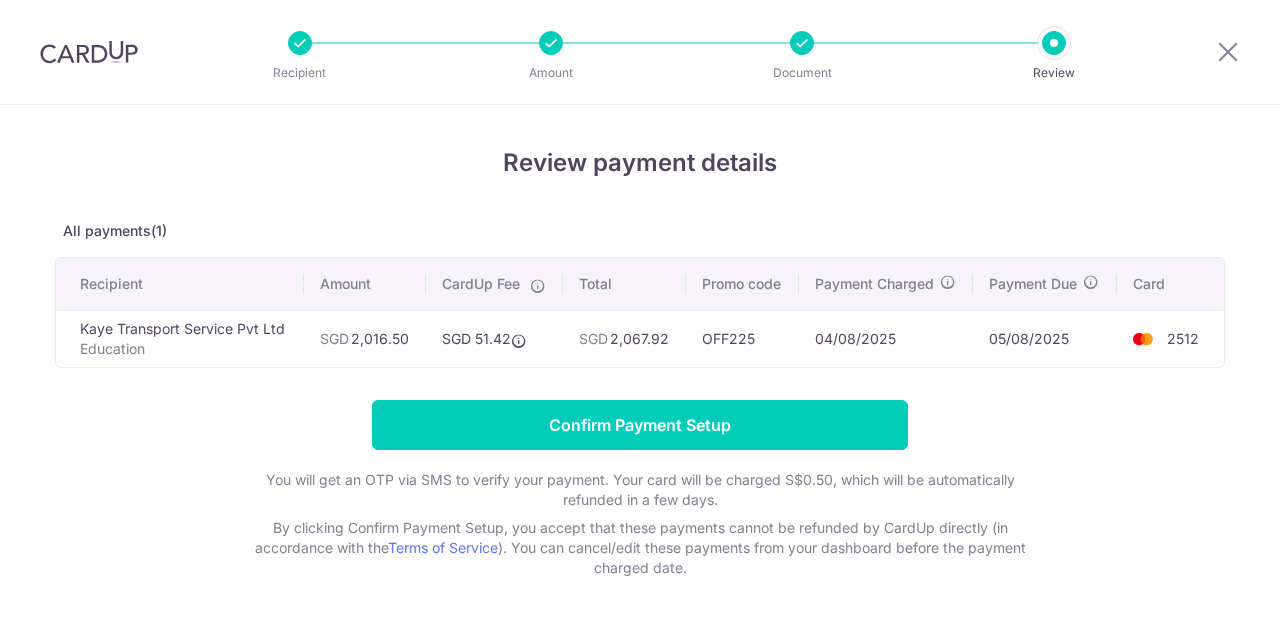 scroll, scrollTop: 0, scrollLeft: 0, axis: both 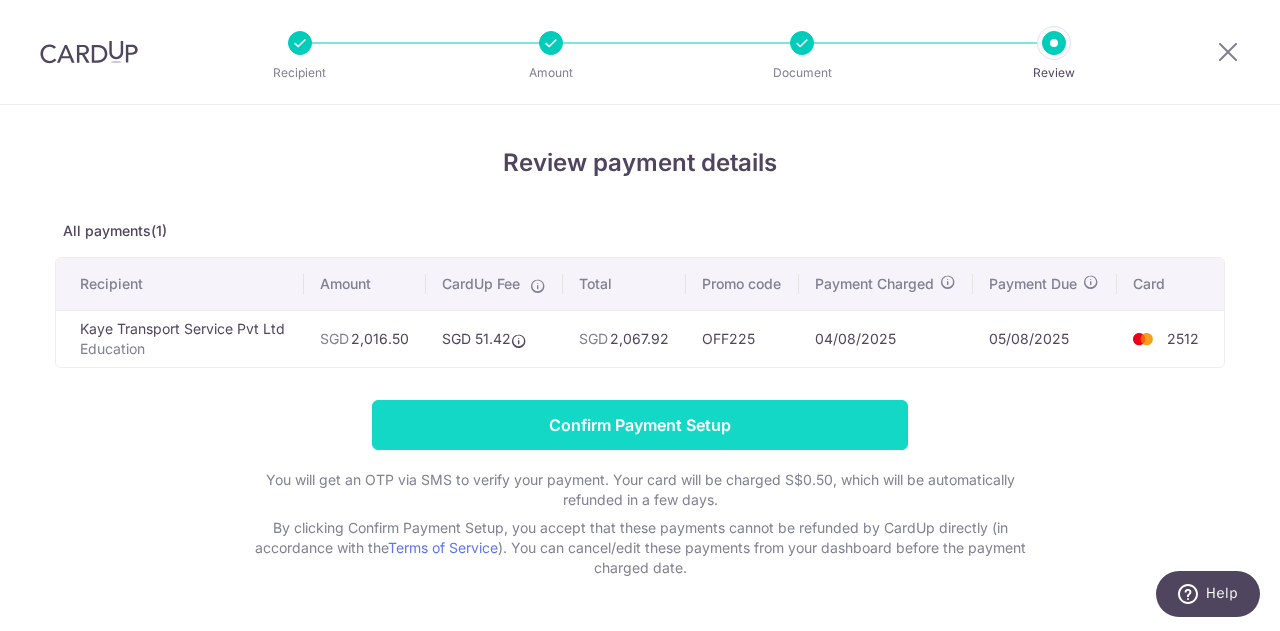 click on "Confirm Payment Setup" at bounding box center (640, 425) 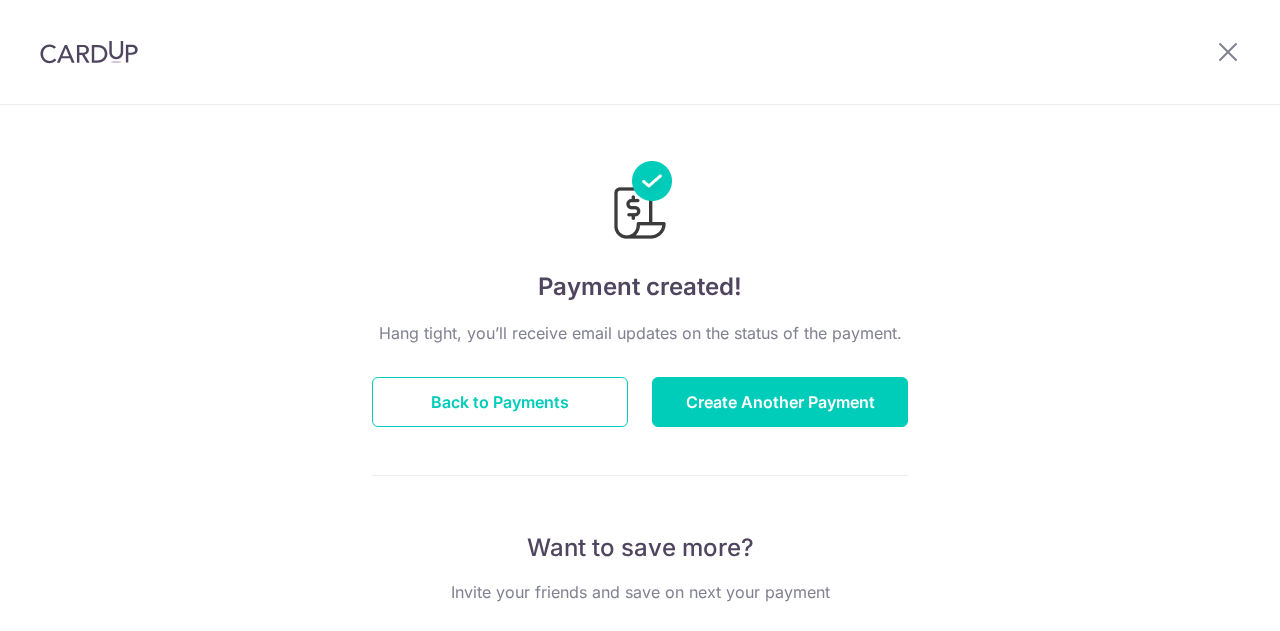 scroll, scrollTop: 0, scrollLeft: 0, axis: both 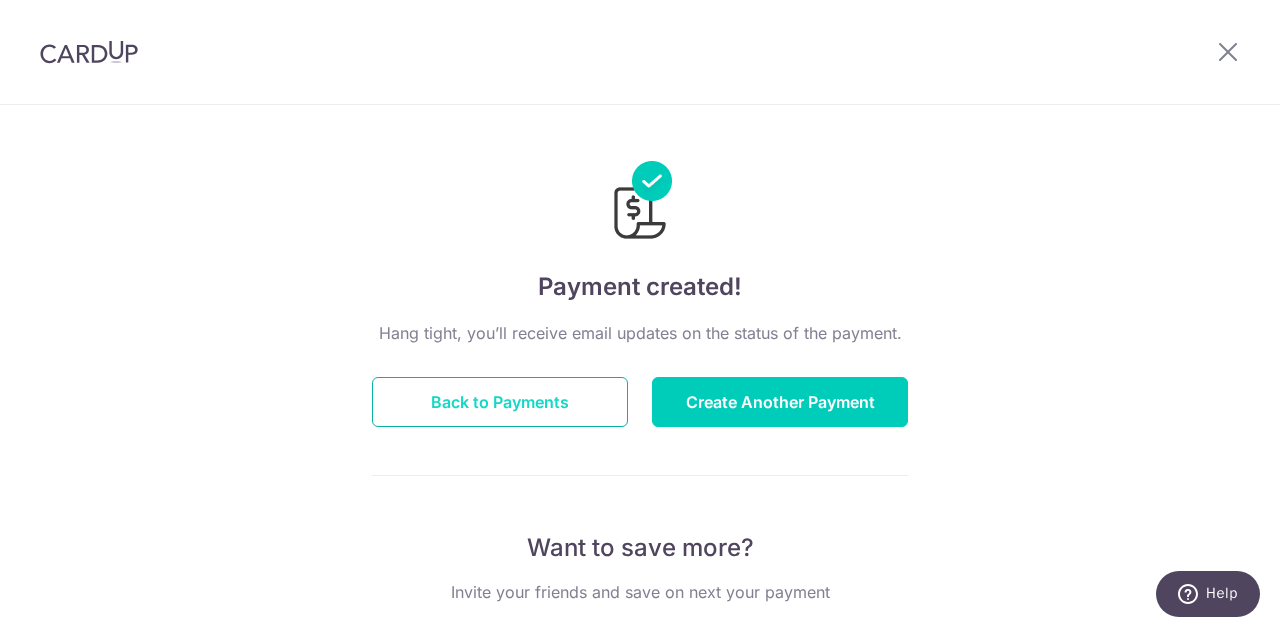 click on "Back to Payments" at bounding box center (500, 402) 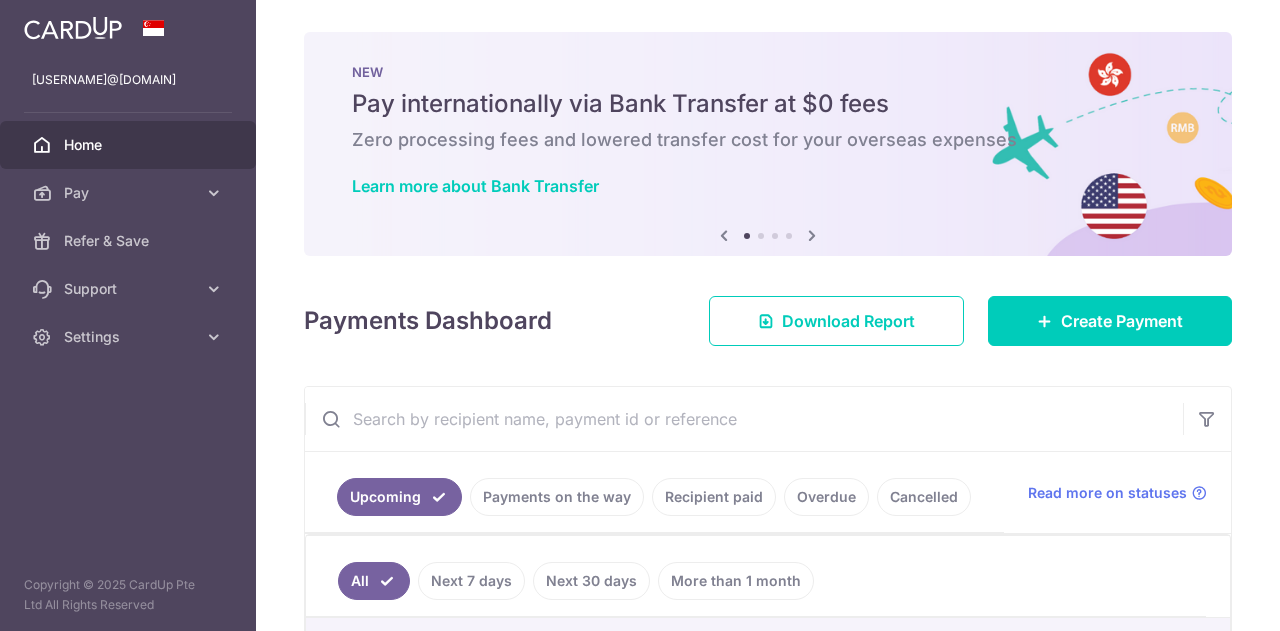 scroll, scrollTop: 0, scrollLeft: 0, axis: both 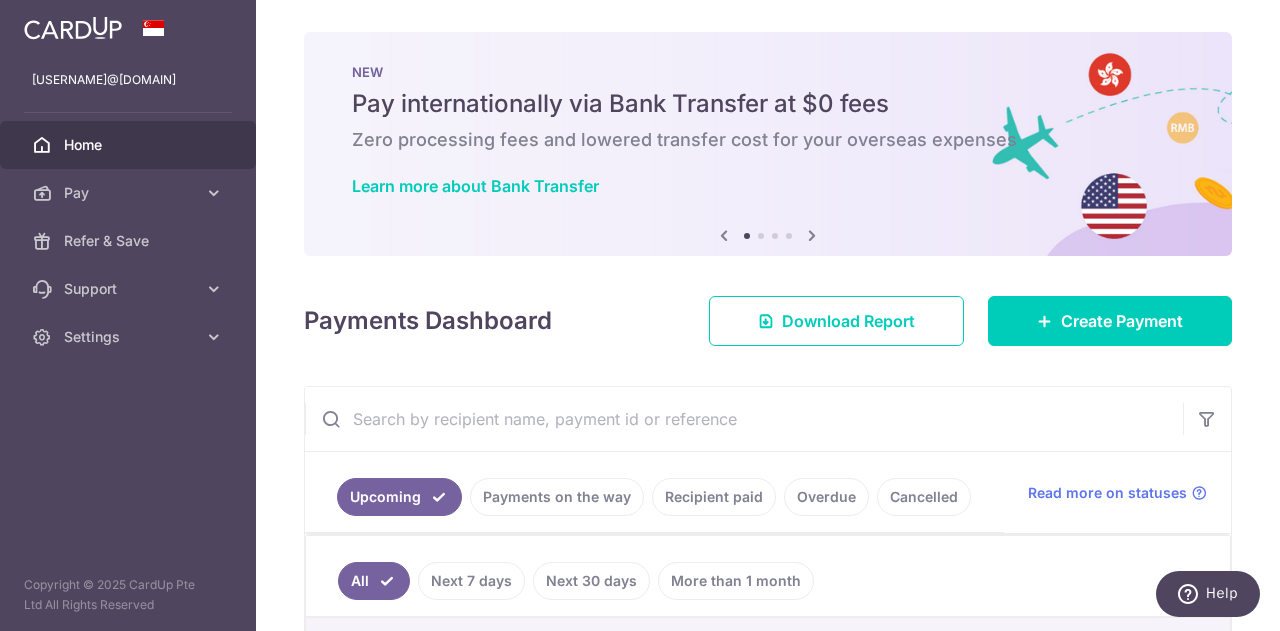 click at bounding box center [744, 419] 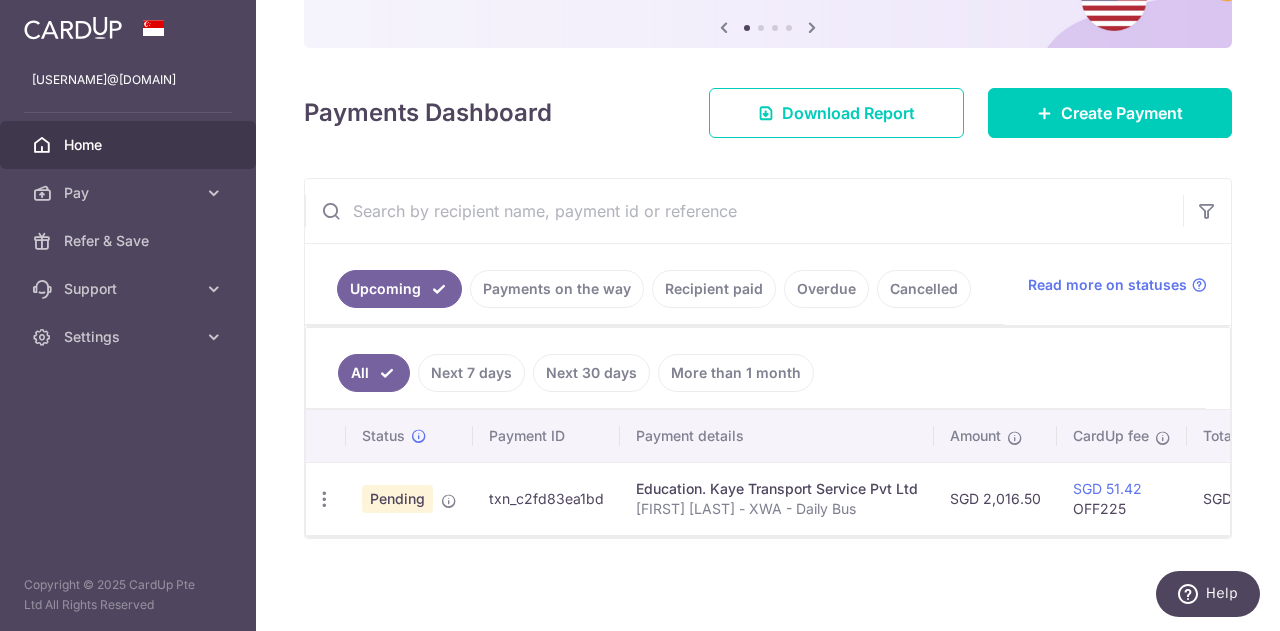 scroll, scrollTop: 213, scrollLeft: 0, axis: vertical 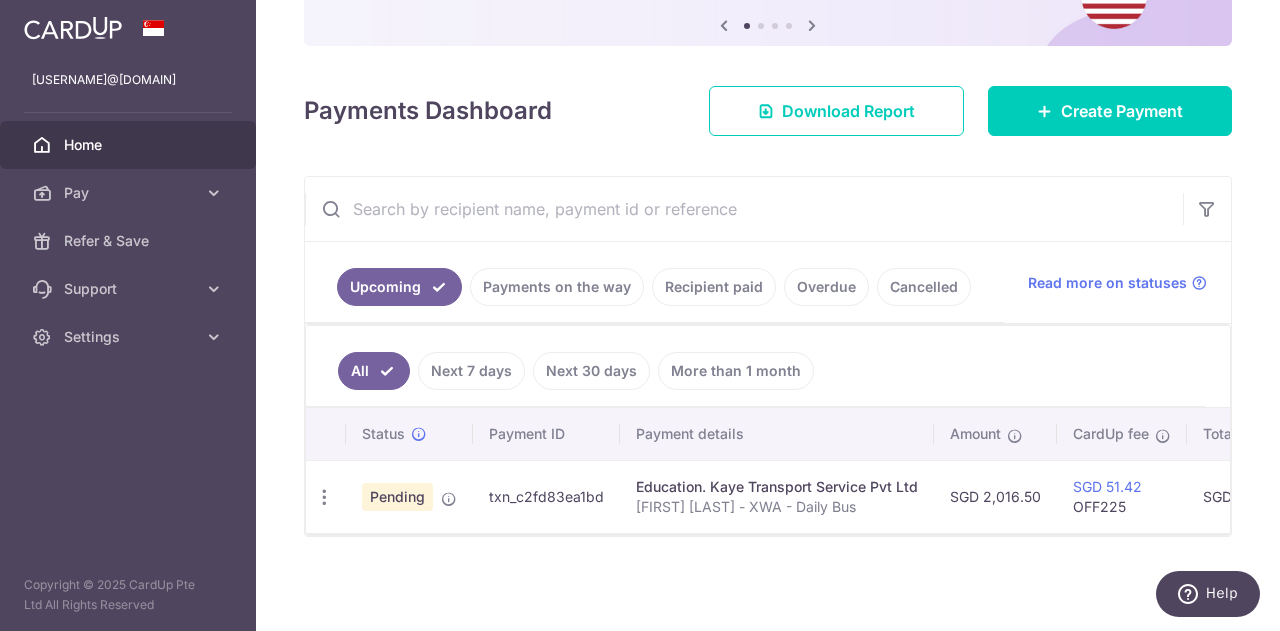 click on "All
Next 7 days
Next 30 days
More than 1 month" at bounding box center [756, 366] 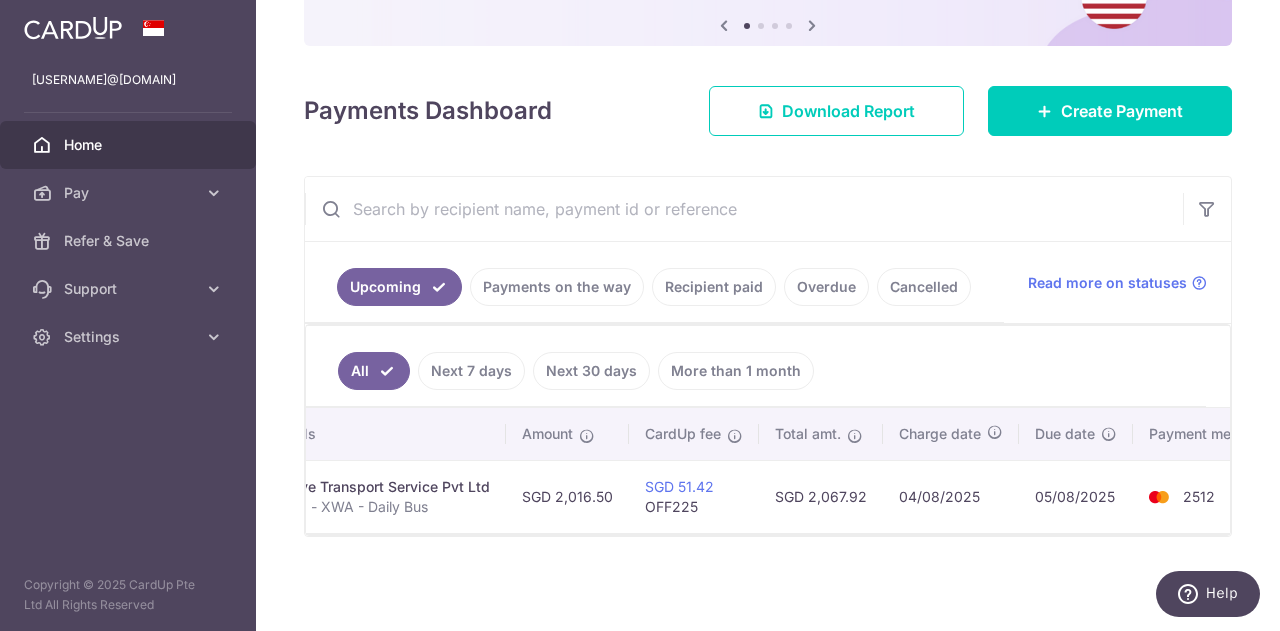 scroll, scrollTop: 0, scrollLeft: 483, axis: horizontal 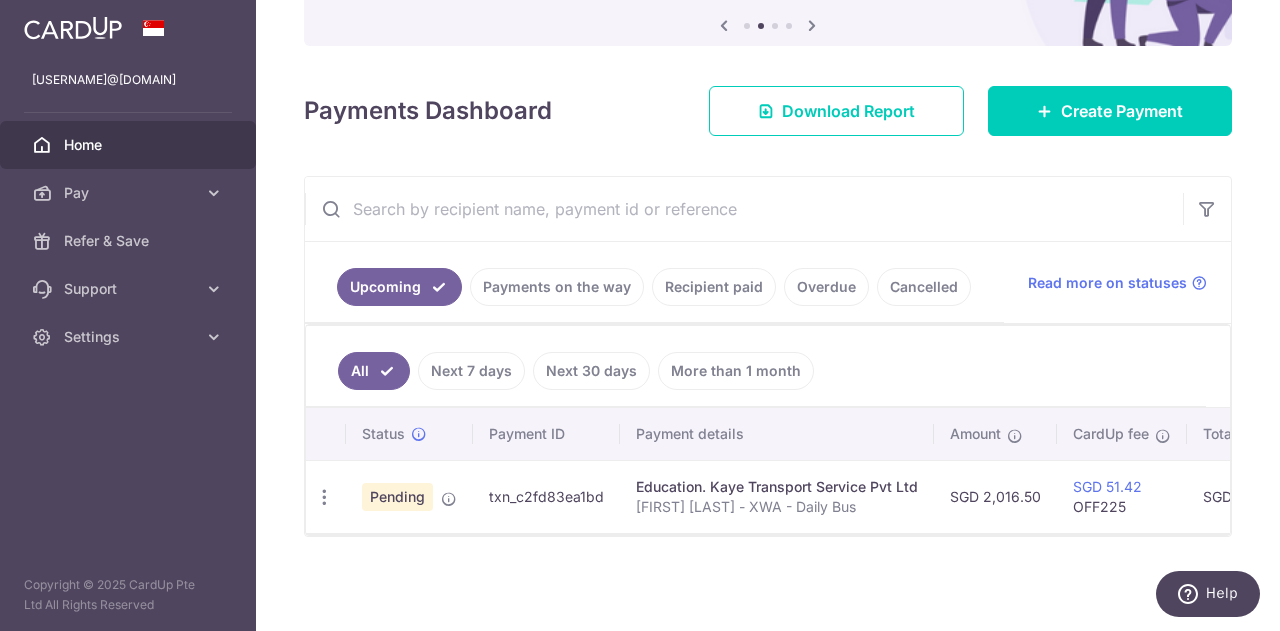 click on "Next 7 days" at bounding box center [471, 371] 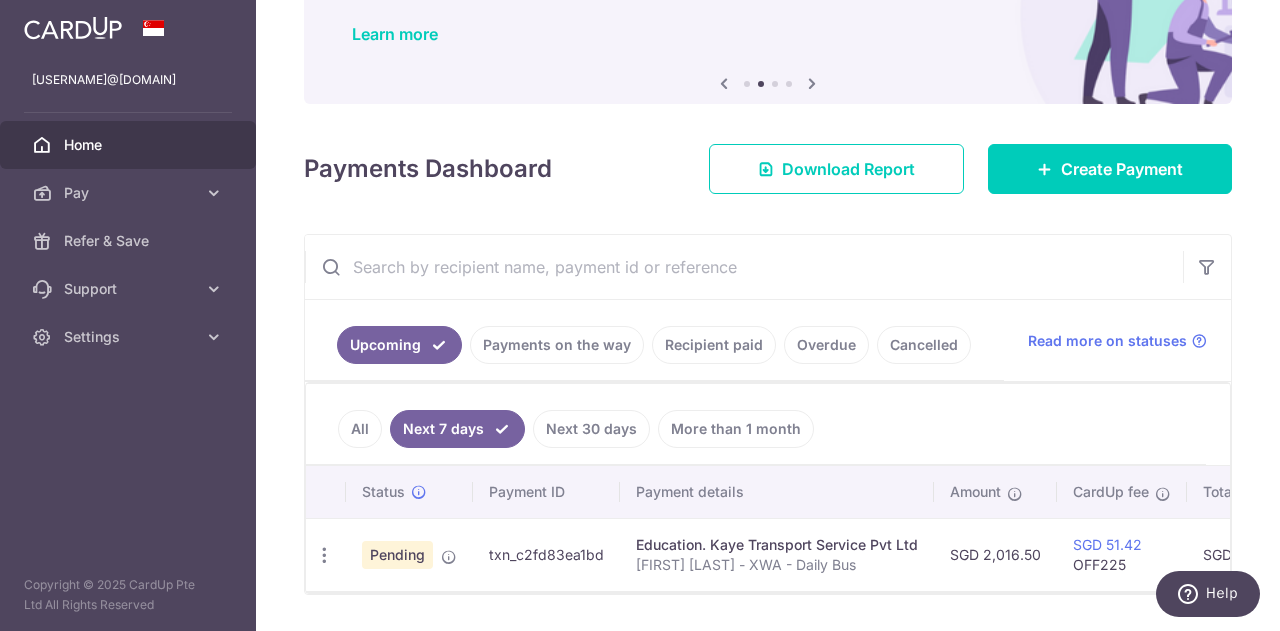 scroll, scrollTop: 213, scrollLeft: 0, axis: vertical 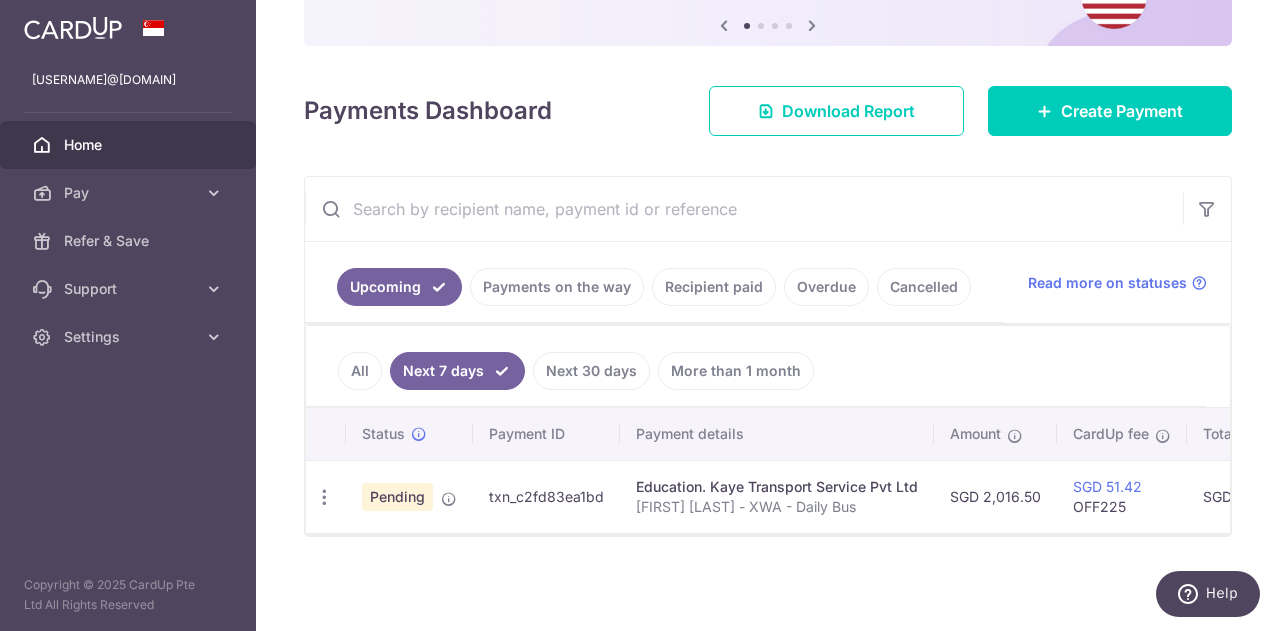 click on "All
Next 7 days
Next 30 days
More than 1 month" at bounding box center [756, 366] 